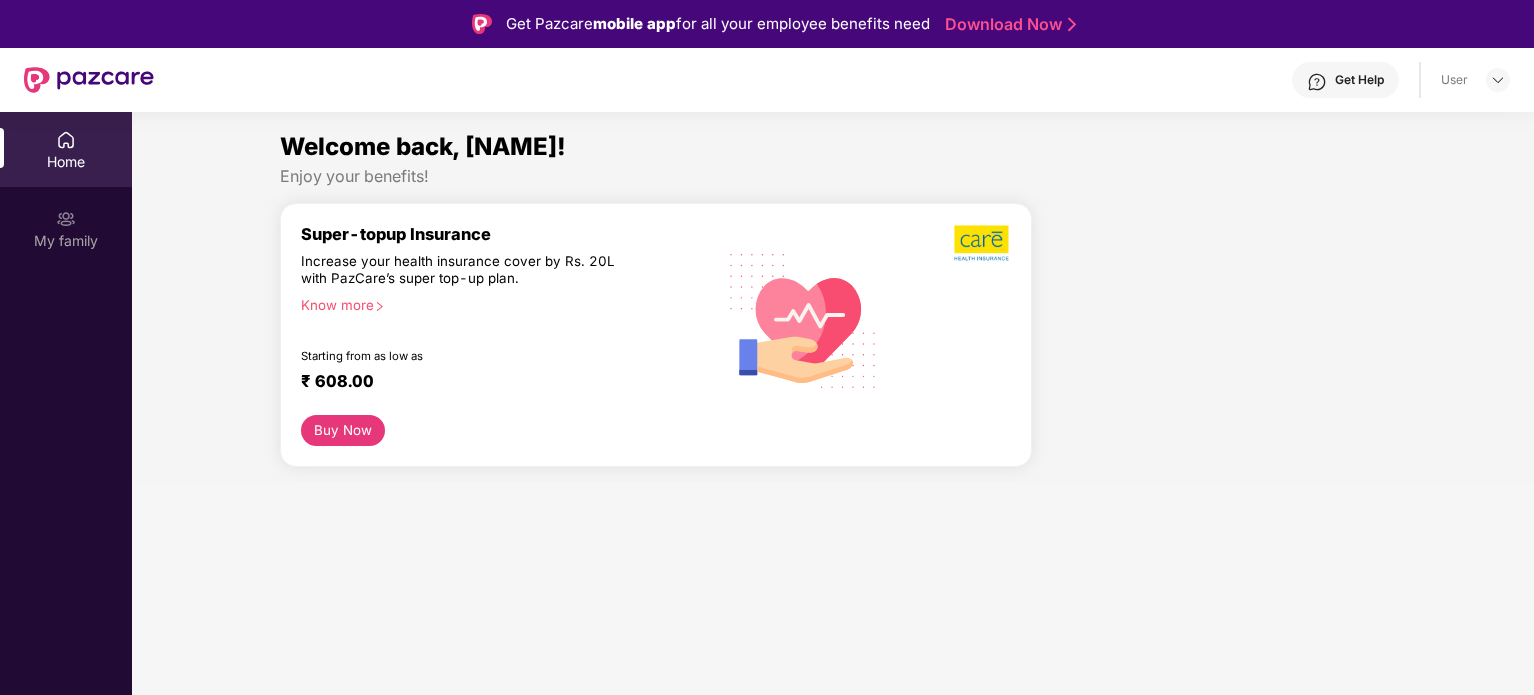 scroll, scrollTop: 0, scrollLeft: 0, axis: both 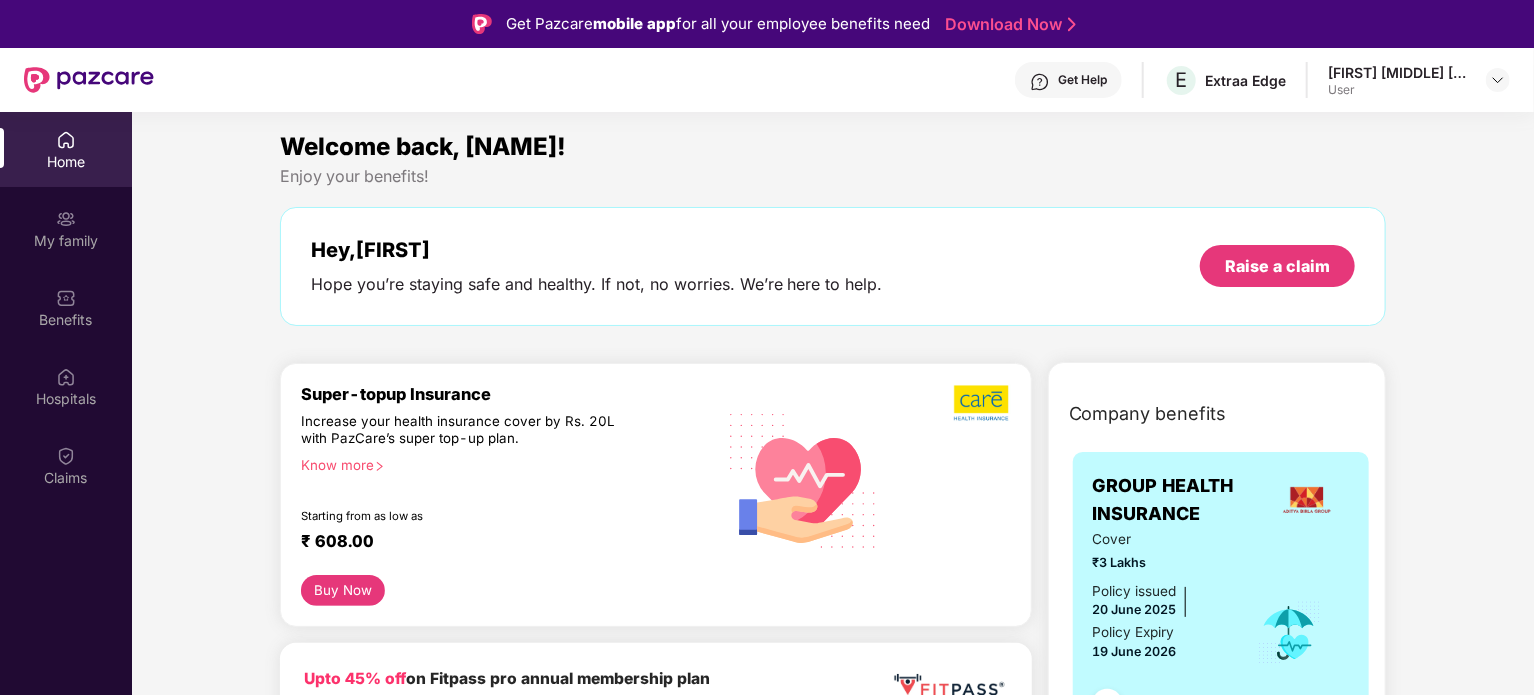click at bounding box center [66, 456] 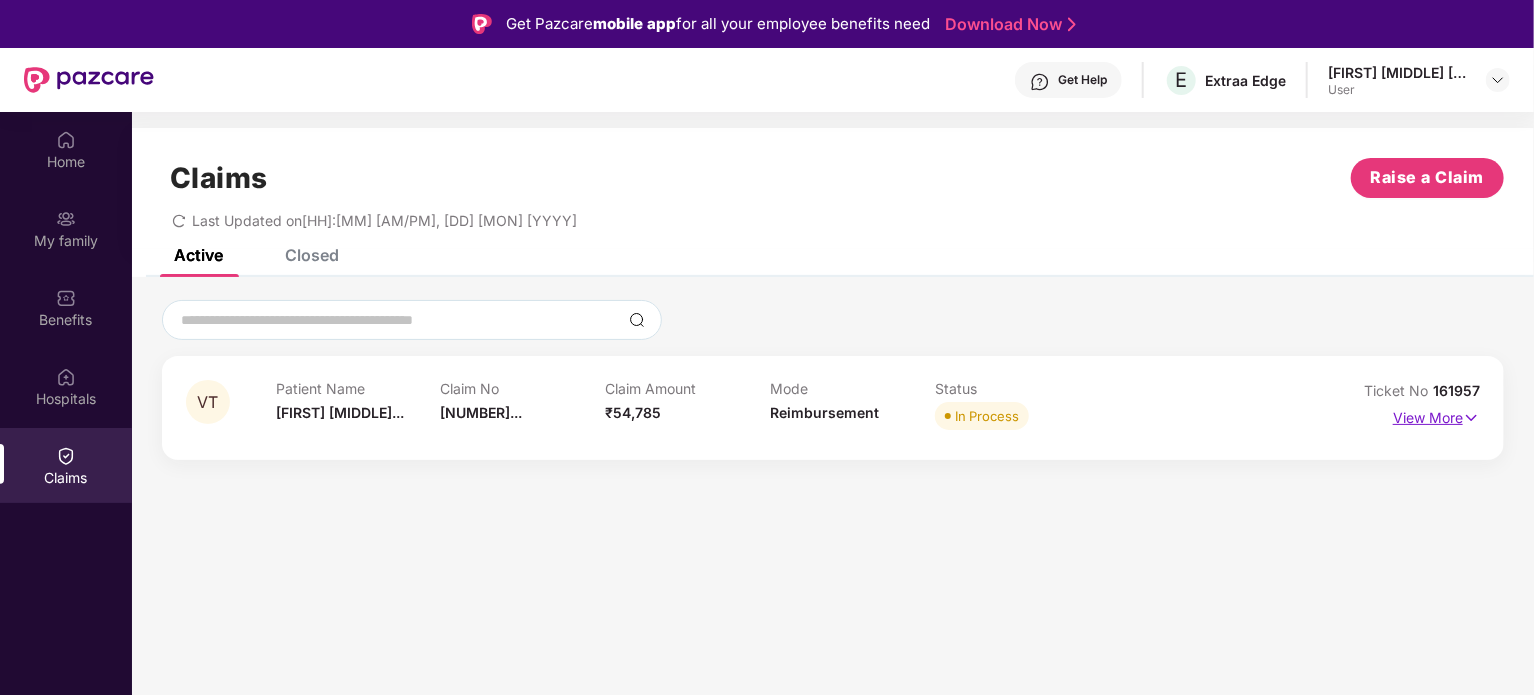 click on "View More" at bounding box center (1436, 415) 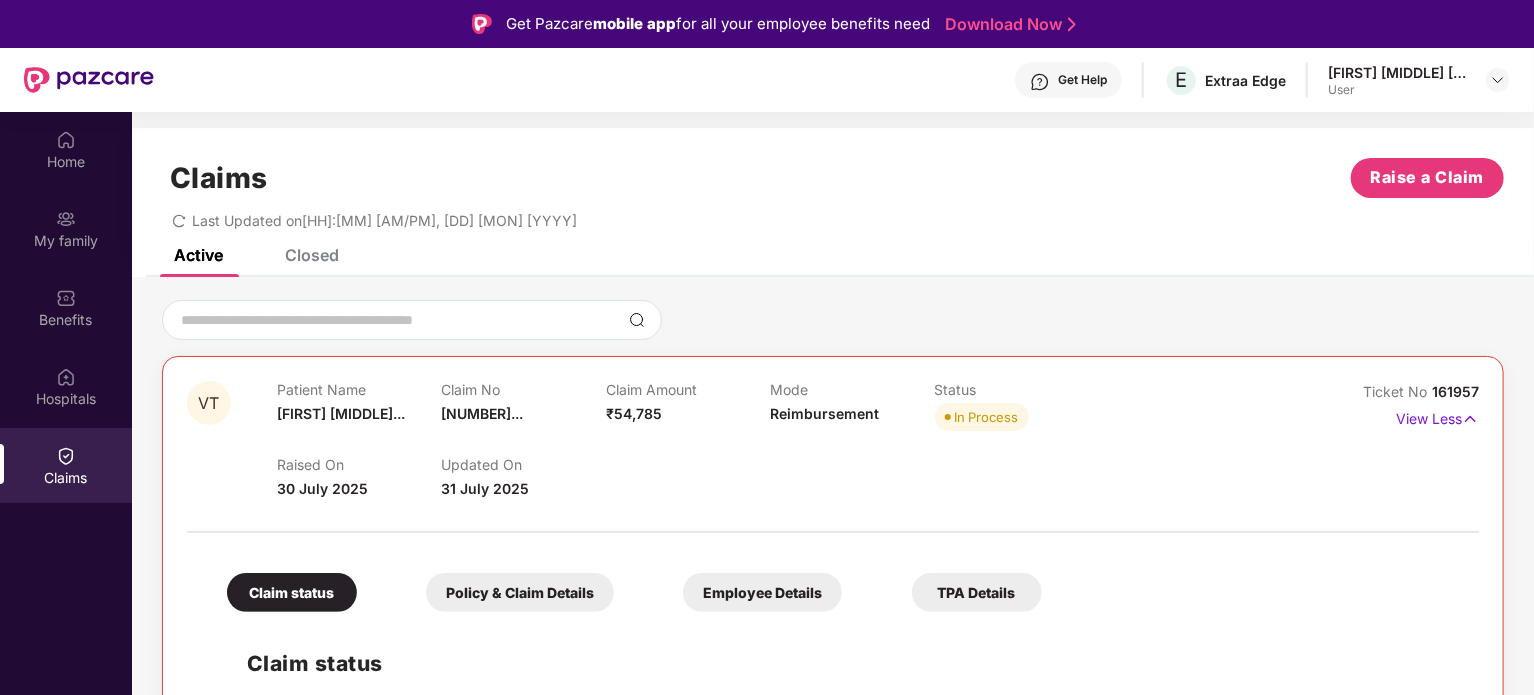 click on "Active Closed" at bounding box center (833, 263) 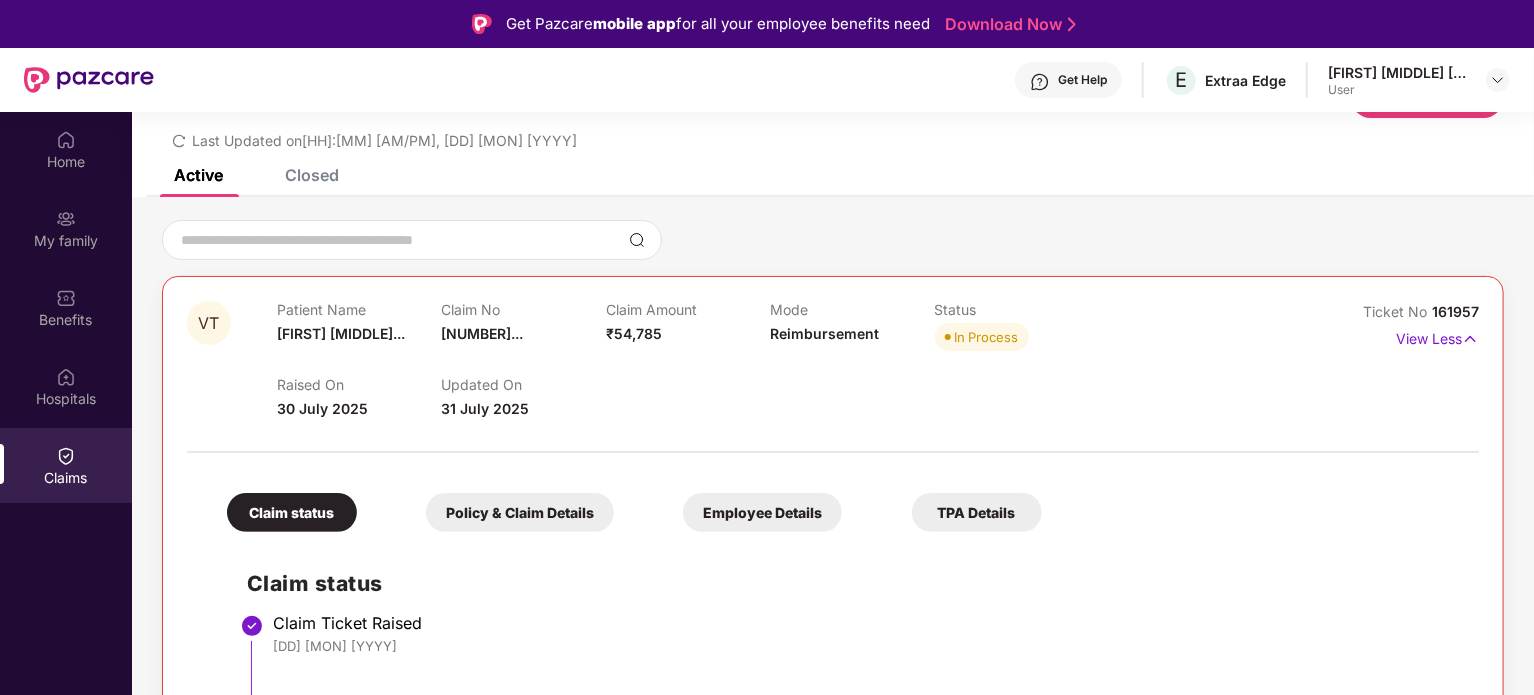scroll, scrollTop: 152, scrollLeft: 0, axis: vertical 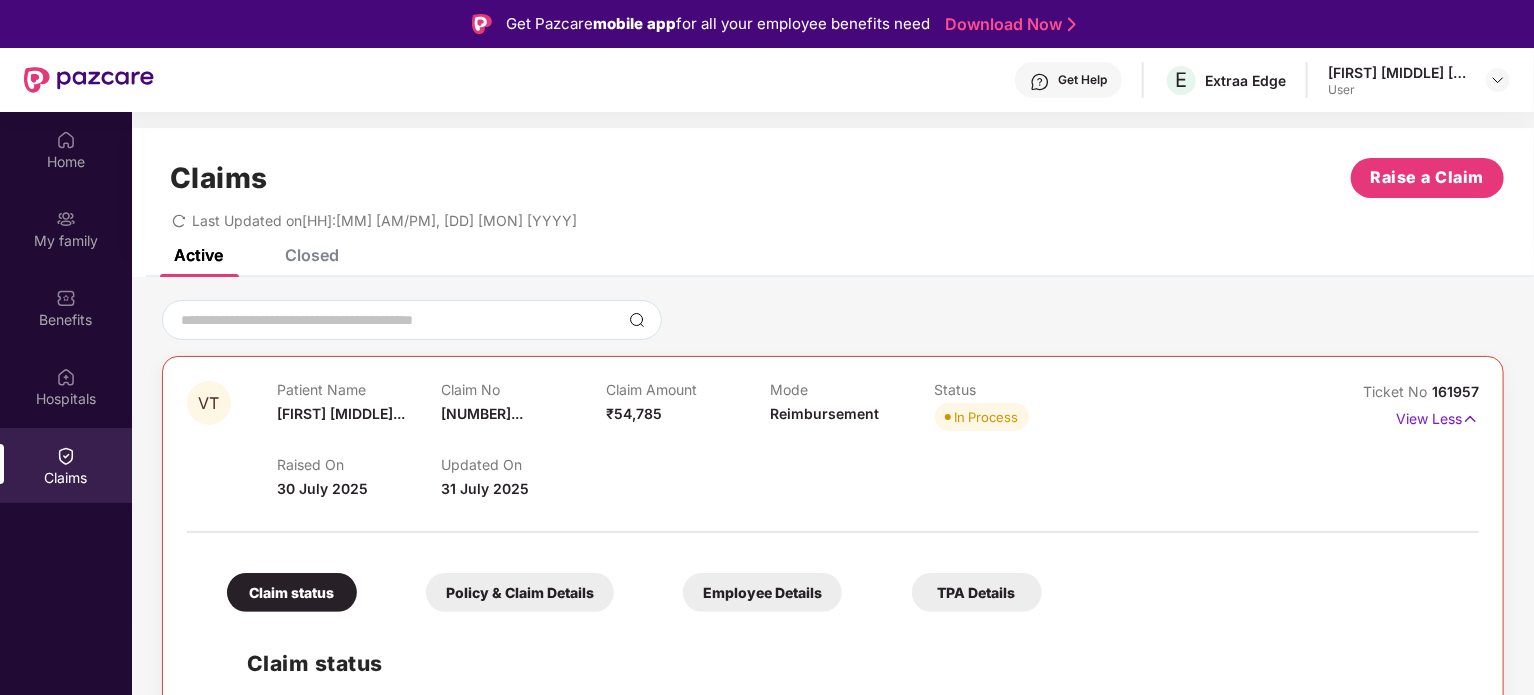 click on "Closed" at bounding box center [312, 255] 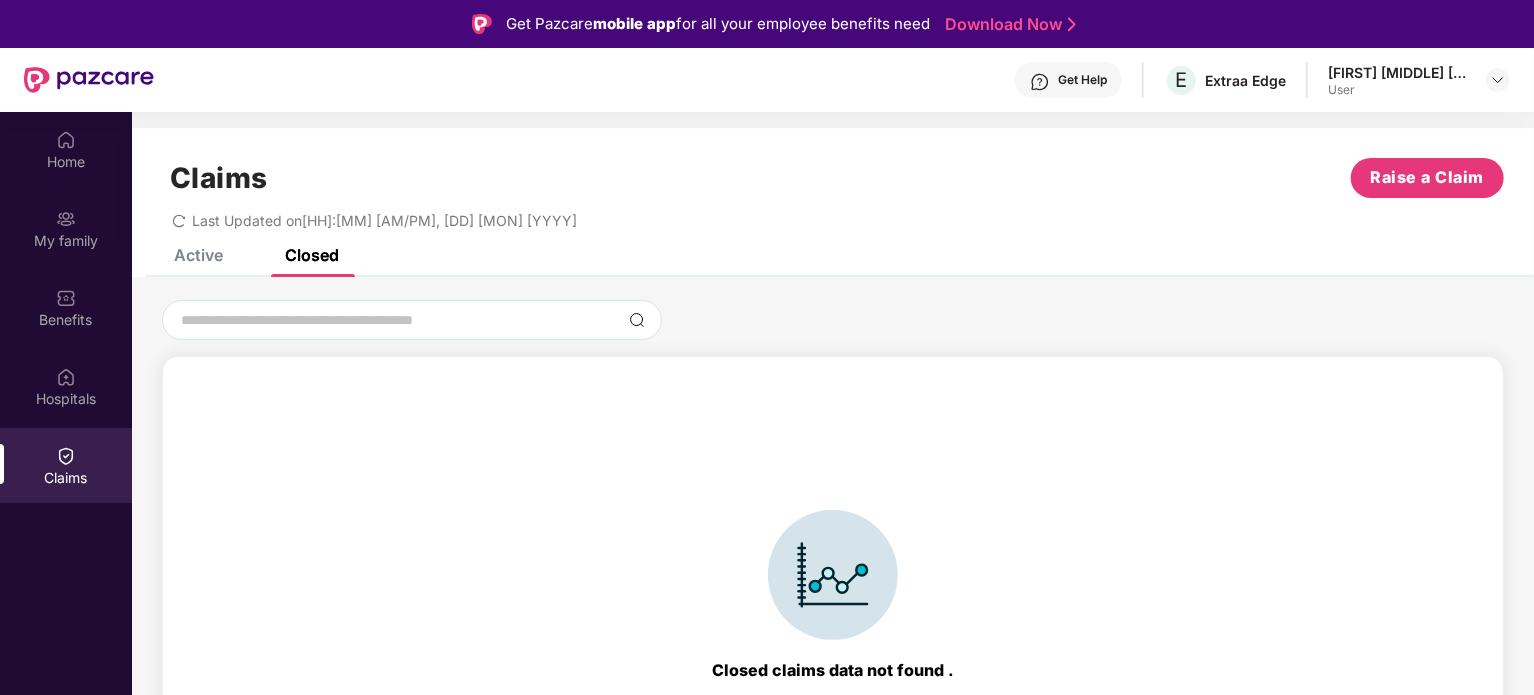 click on "Active" at bounding box center [198, 255] 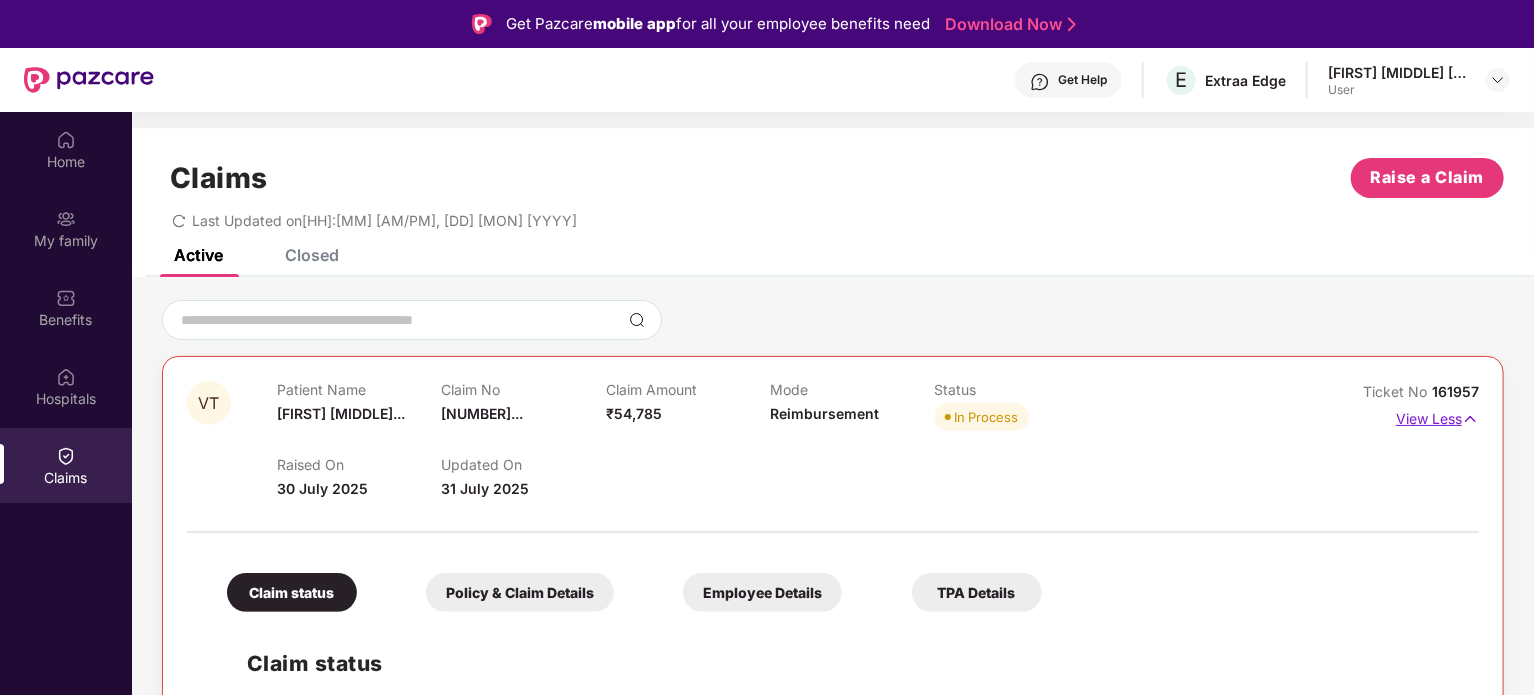 click on "View Less" at bounding box center (1437, 416) 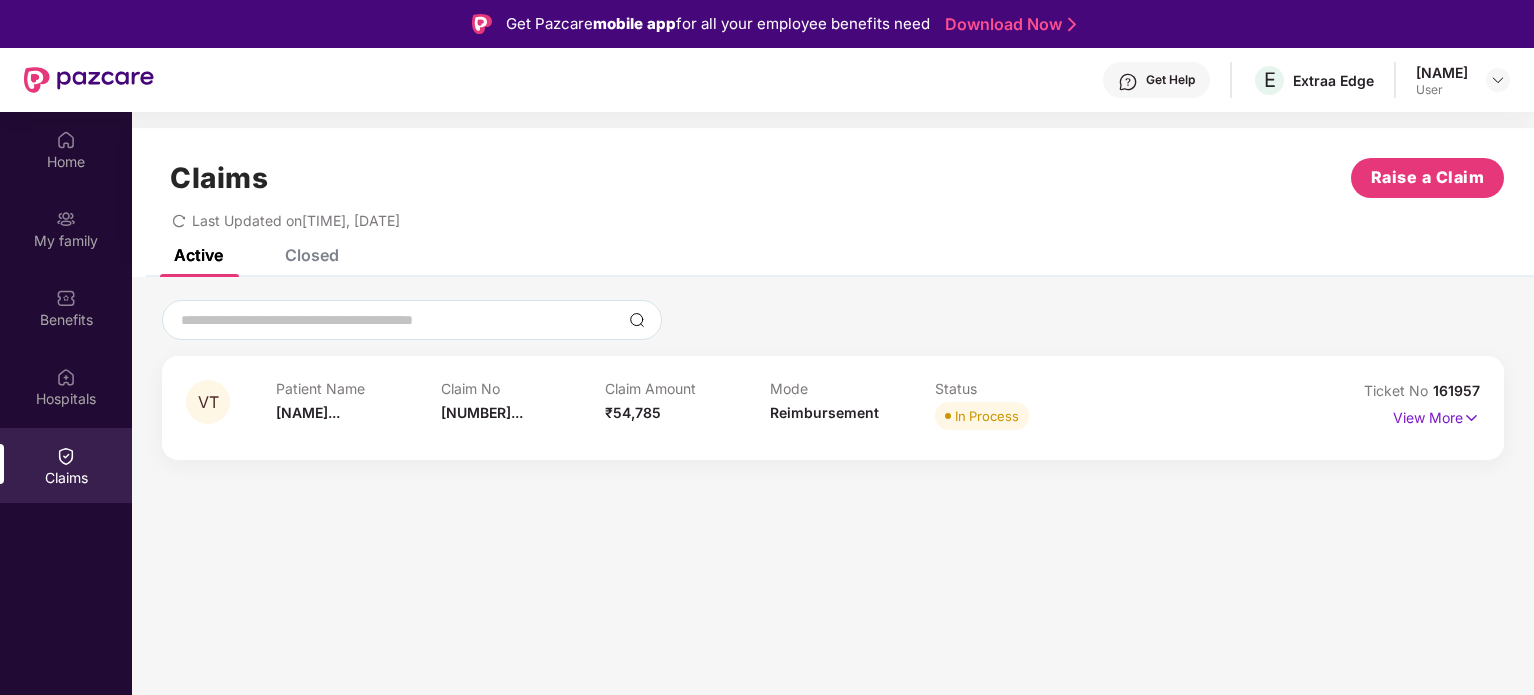 scroll, scrollTop: 0, scrollLeft: 0, axis: both 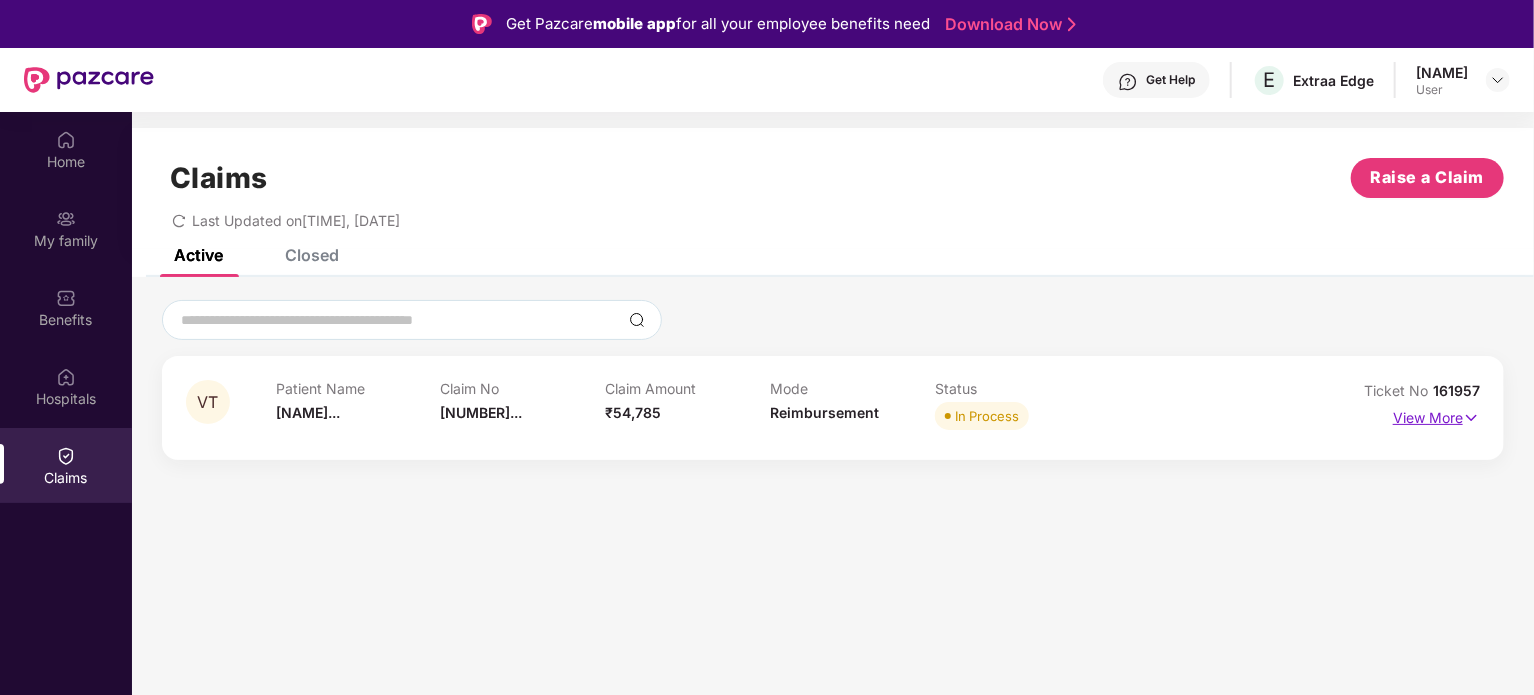 click on "View More" at bounding box center (1436, 415) 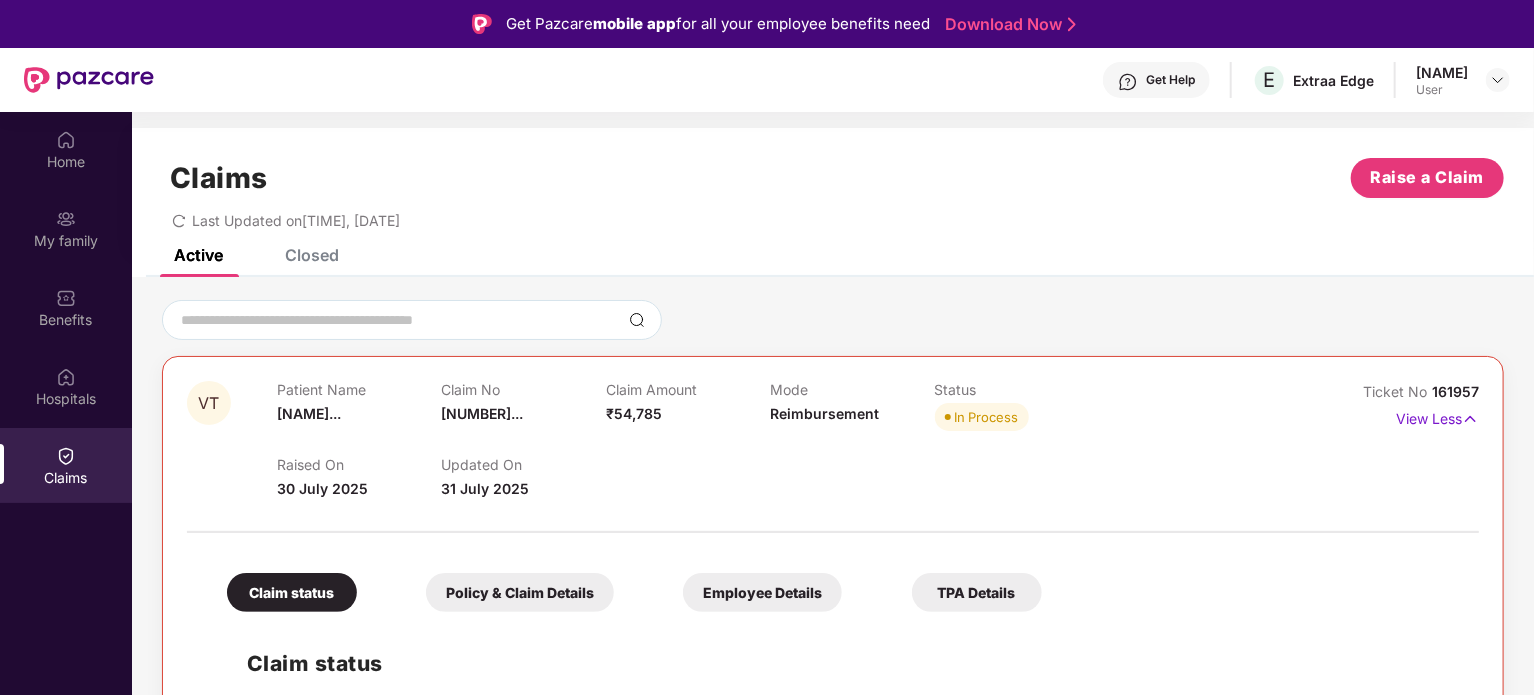 click on "VT Patient Name [NAME]... Claim No [NUMBER]... Claim Amount ₹54,785 Mode Reimbursement Status In Process Raised On [DATE] Updated On [DATE] Ticket No [NUMBER] View Less Claim status Policy & Claim Details Employee Details TPA Details Claim status Claim Ticket Raised [DATE] Document Received [DATE] Under Process Approved Pending Settled Pending" at bounding box center (833, 710) 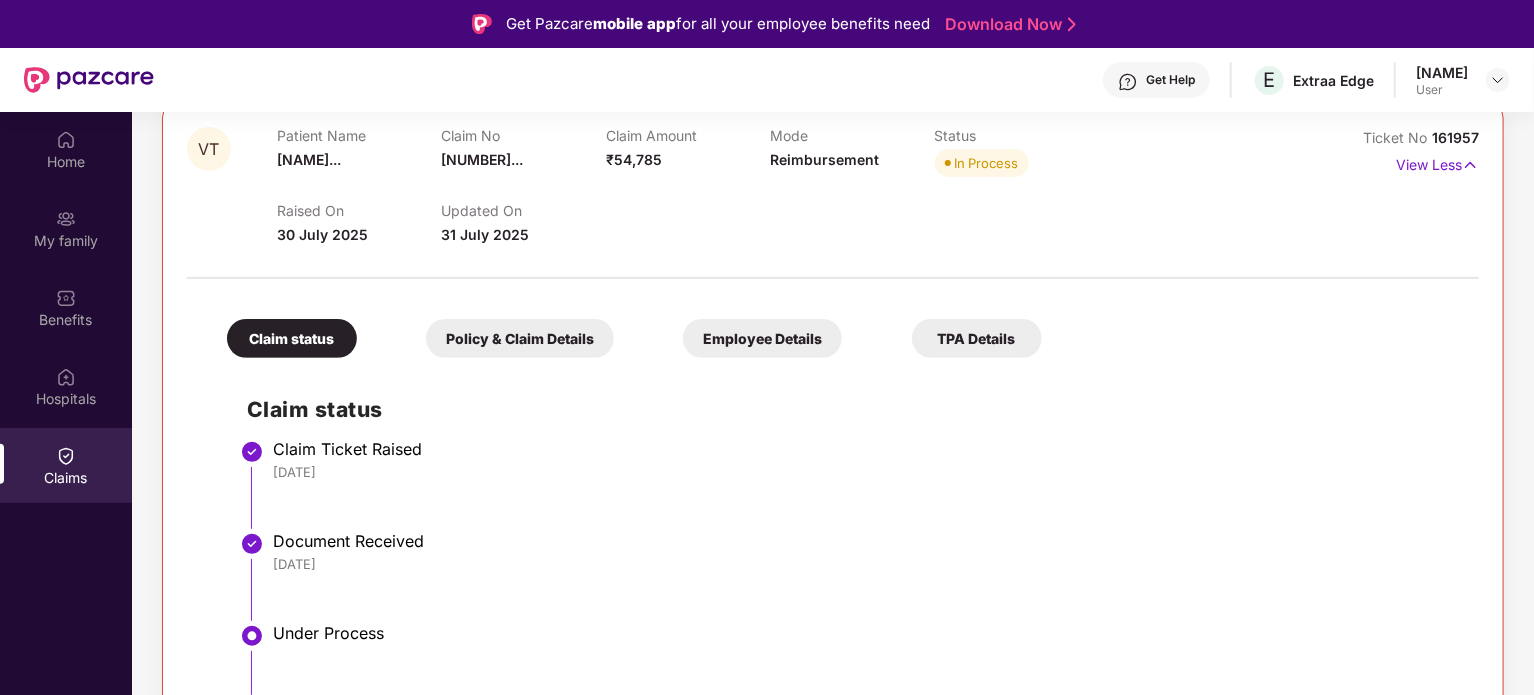 scroll, scrollTop: 335, scrollLeft: 0, axis: vertical 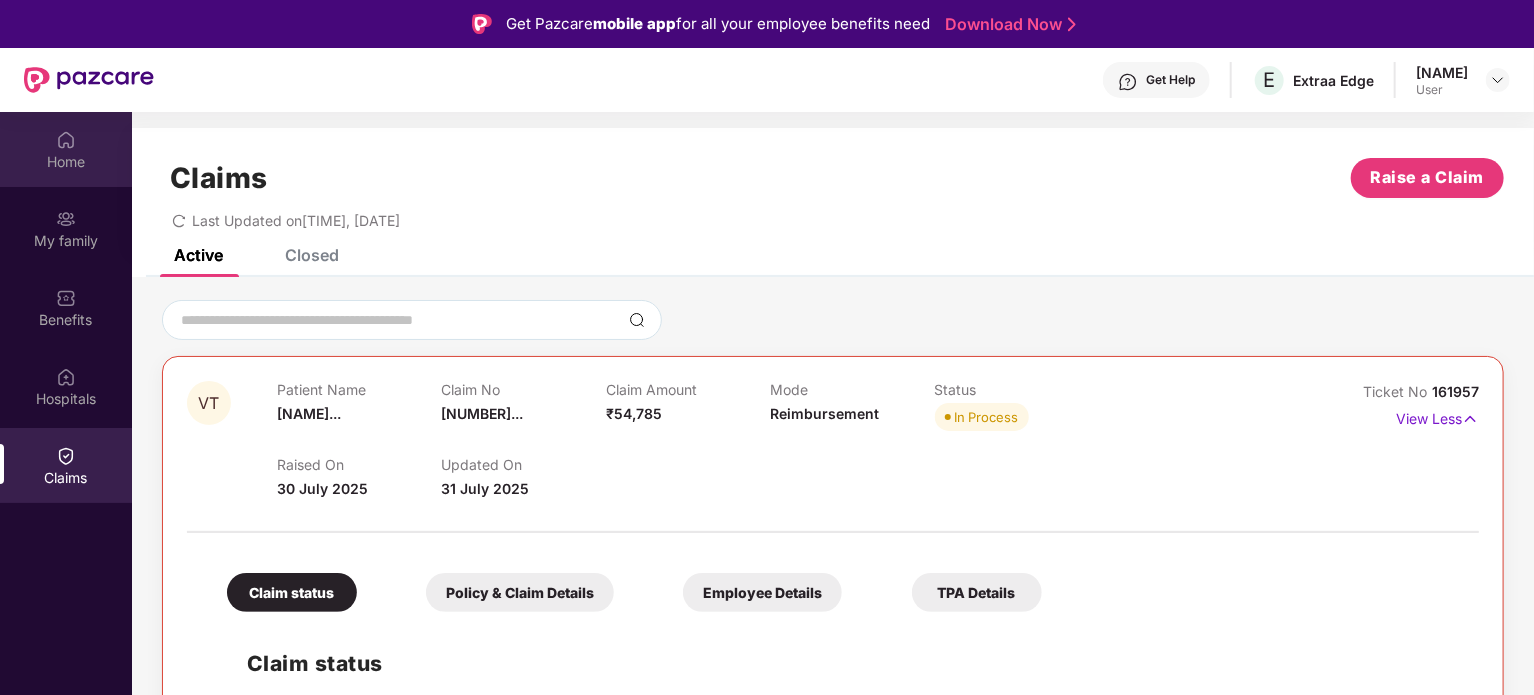 click on "Home" at bounding box center (66, 162) 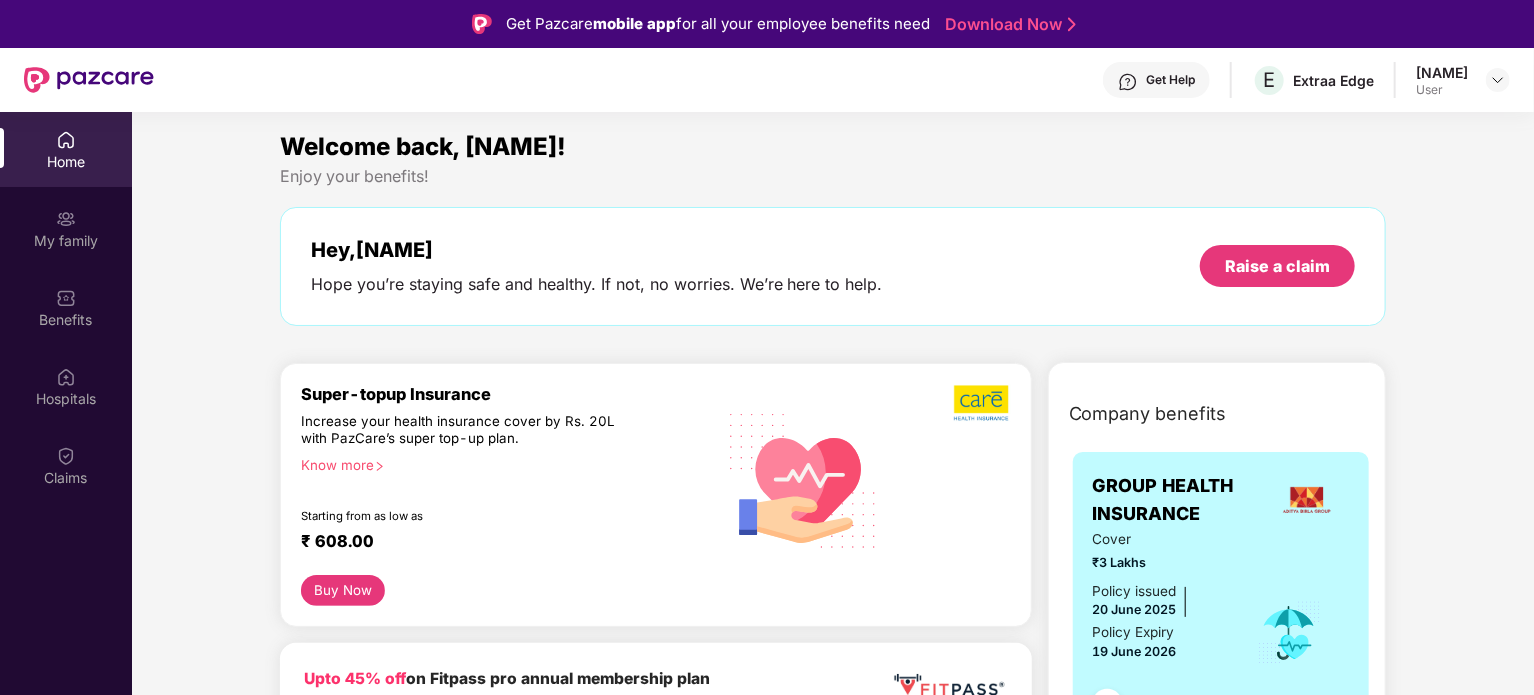 click on "Welcome back, [NAME]! Enjoy your benefits! Hey, [NAME] Hope you’re staying safe and healthy. If not, no worries. We’re here to help. Raise a claim Super-topup Insurance Increase your health insurance cover by Rs. 20L with PazCare’s super top-up plan. Know more Starting from as low as ₹ 608.00 Buy Now Upto 45% off on Fitpass pro annual membership plan Unlimited access to 8,100 gyms and fitness studios across India Free Noise smartwatch worth ₹5,999 to track your fitness progress Personalized diet plans from expert nutritionists Frequently Asked Questions! Buy Now Upto 30% off on Cult Elite annual membership across India Unlimited access to all group classes at cult centers & ELITE/PRO GYMS in your city. 10% discount on Cult Store. Registered mobile number should not have active memberships. Buy Now Doctor Consultation for your family Audio/Video consultation across multiple specialities Cover entire family (upto 5 members) Contact experts 24 X 7 Start Consultation Get" at bounding box center [833, 2718] 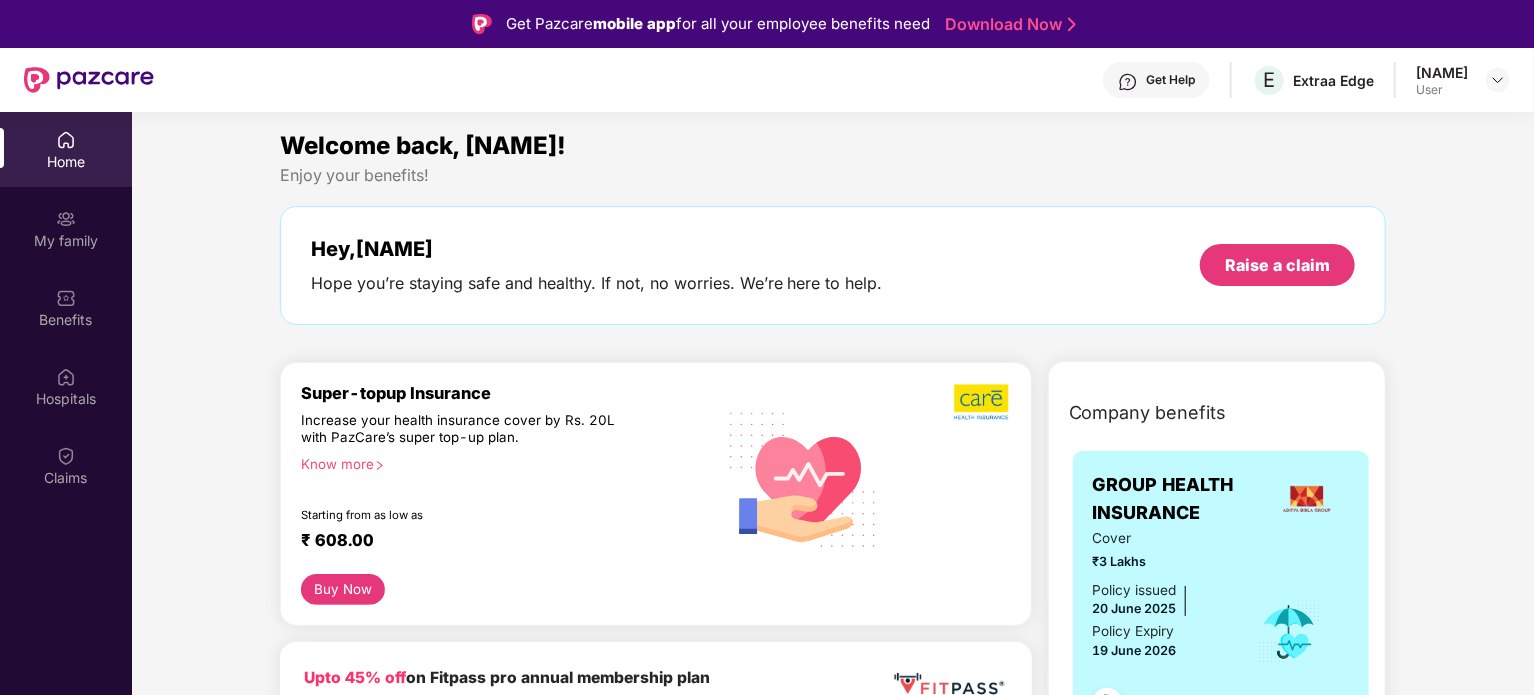 scroll, scrollTop: 0, scrollLeft: 0, axis: both 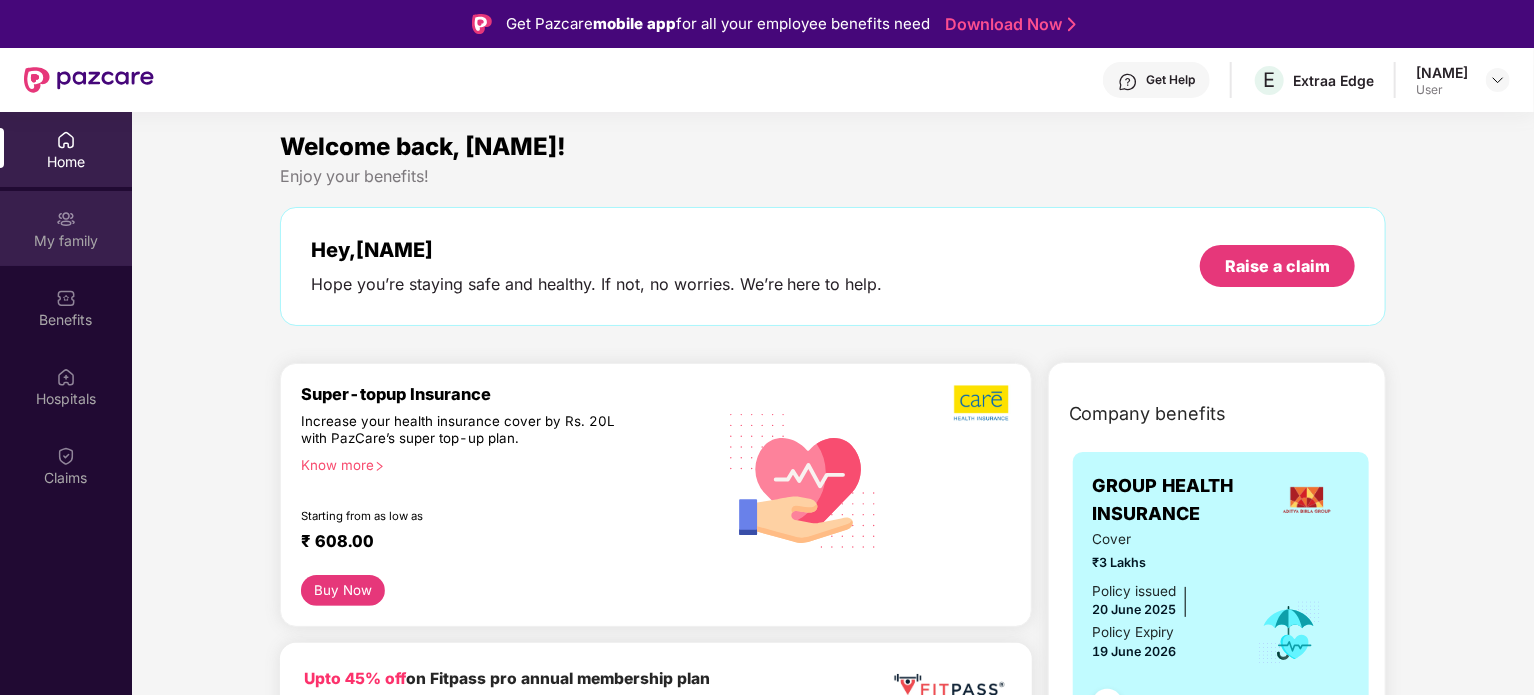 click on "My family" at bounding box center (66, 228) 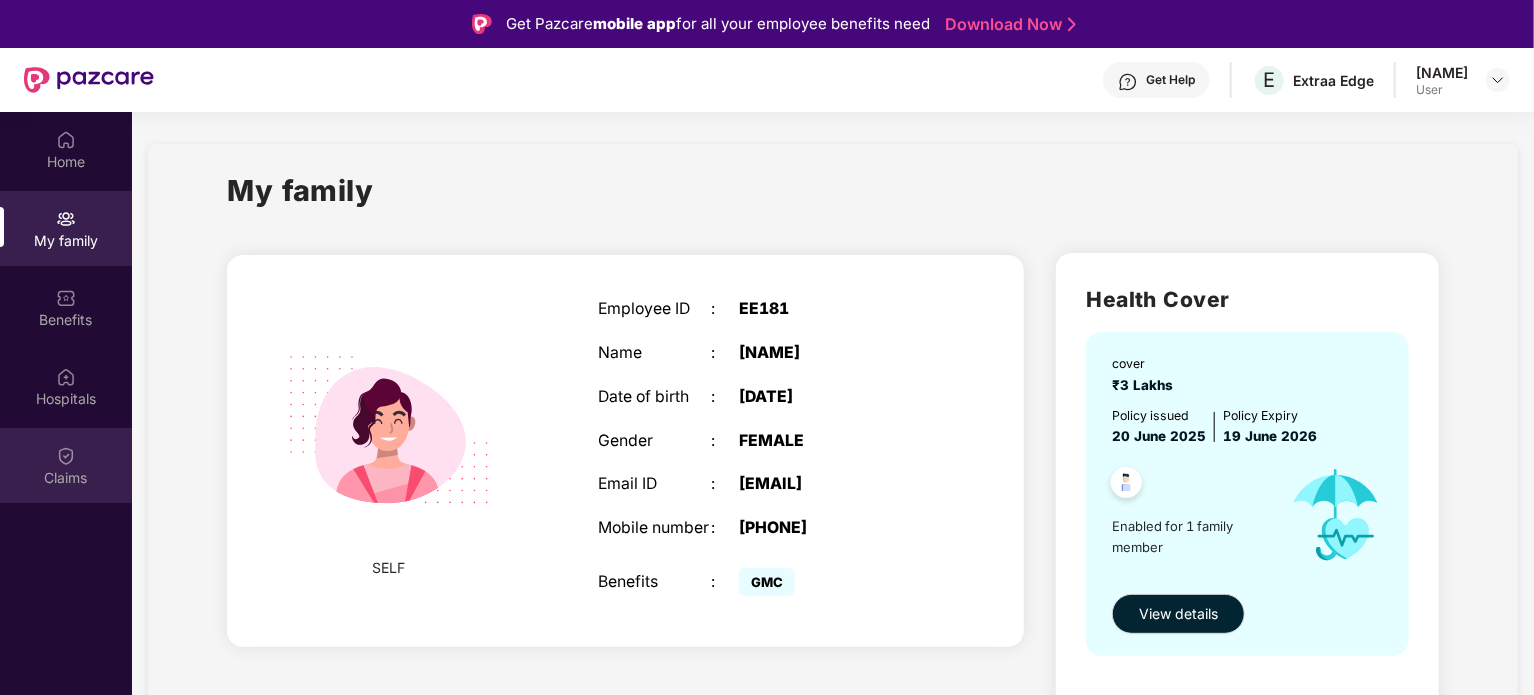 click on "Claims" at bounding box center (66, 478) 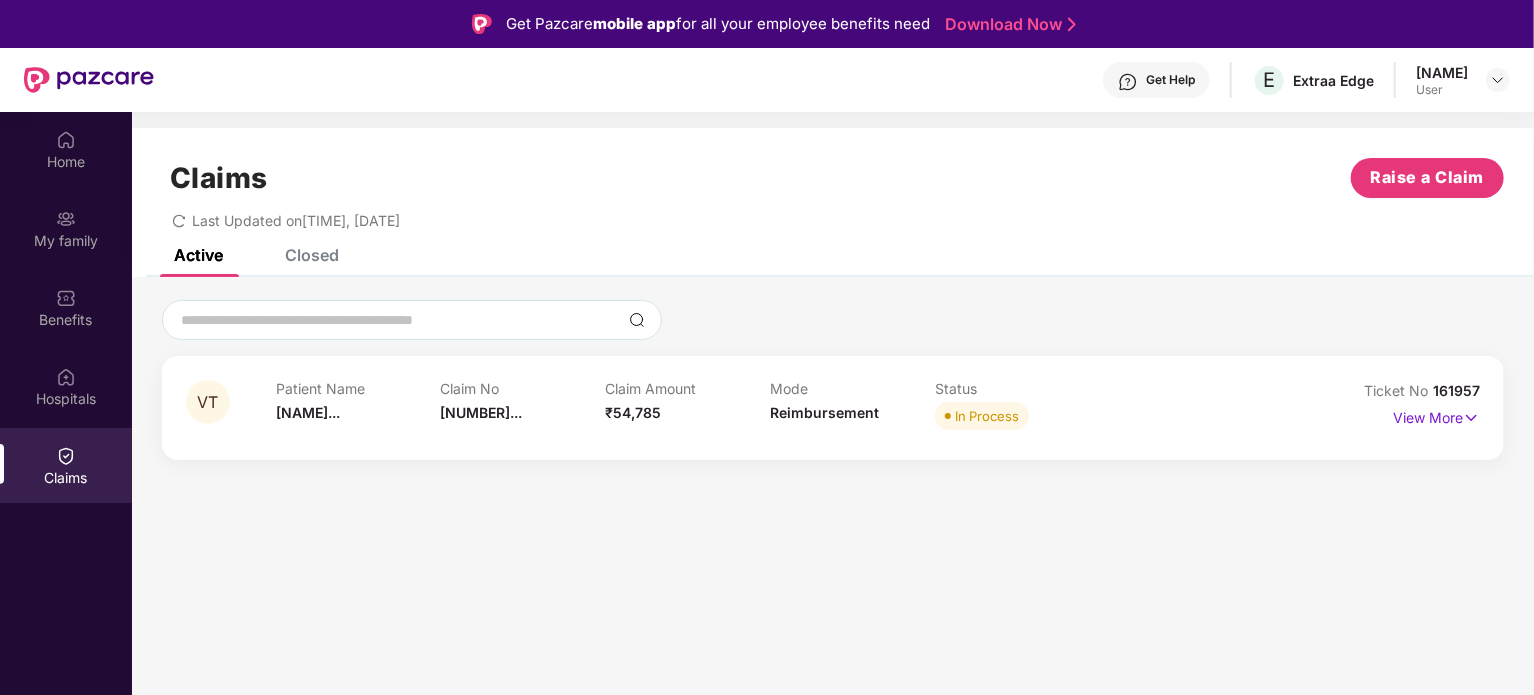 click on "VT" at bounding box center (208, 402) 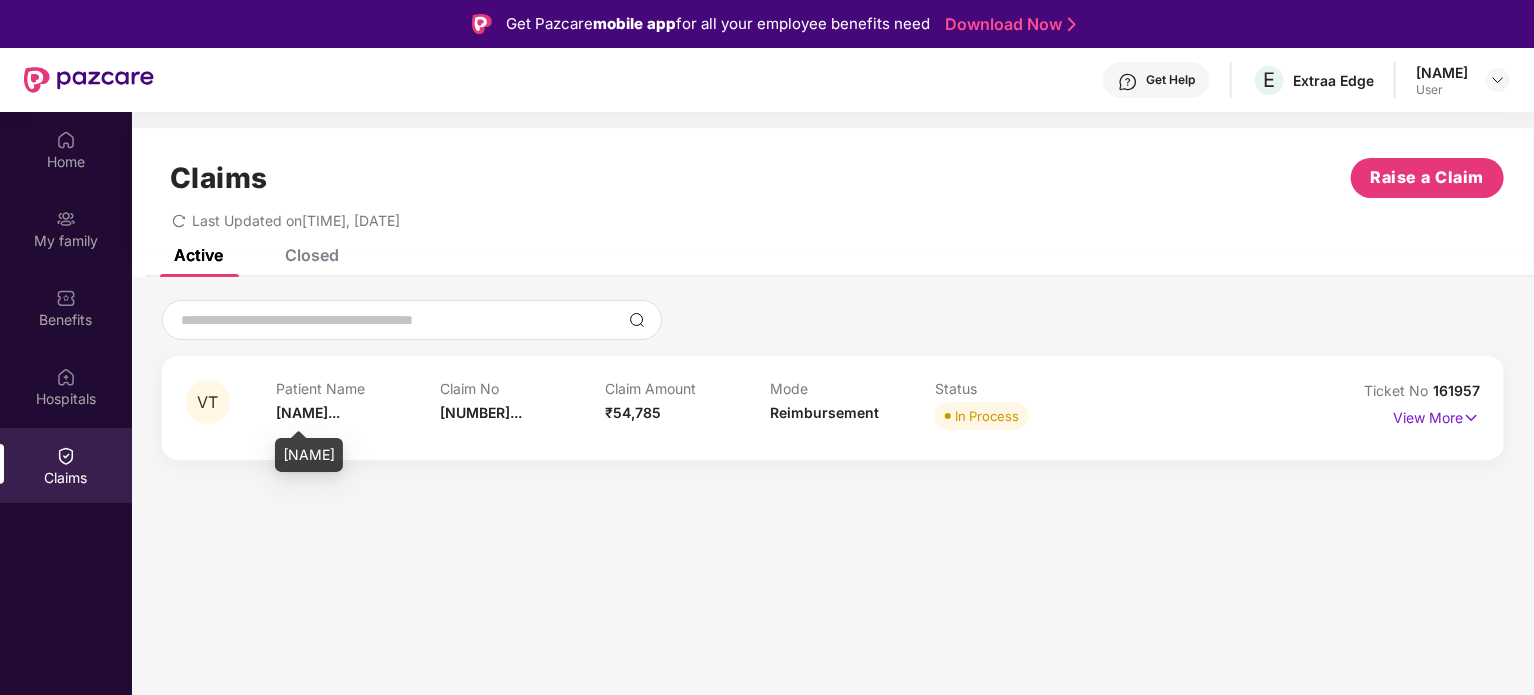click on "[NAME]..." at bounding box center (308, 412) 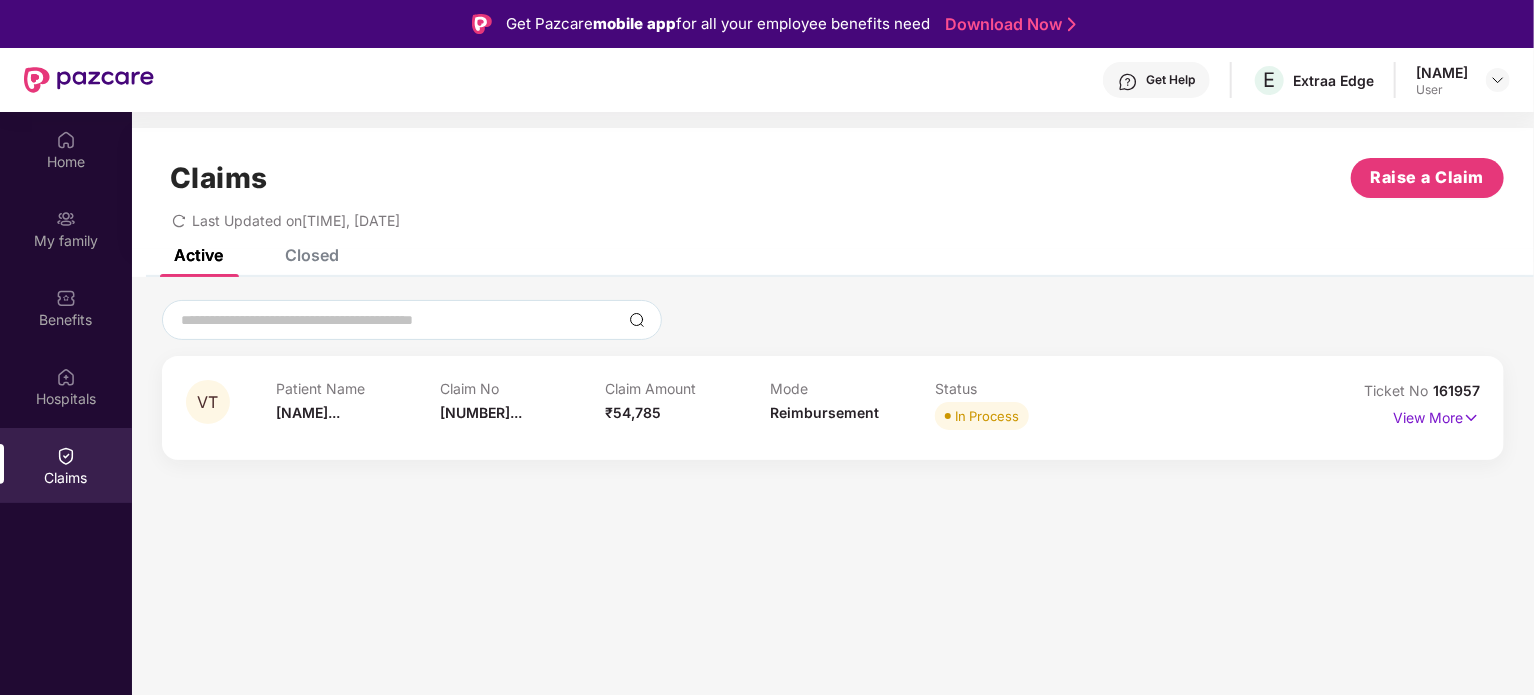 click on "Claim No" at bounding box center (523, 388) 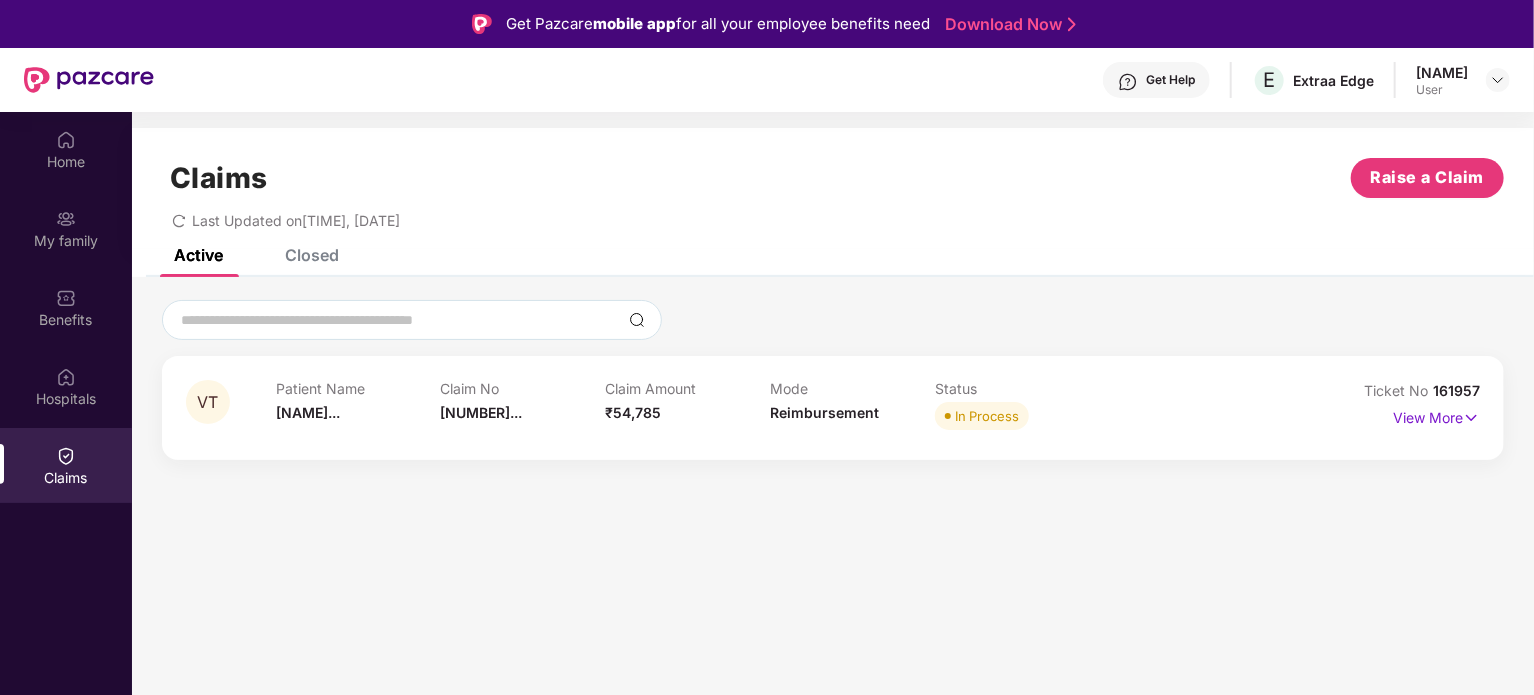 click on "Claim Amount" at bounding box center [687, 388] 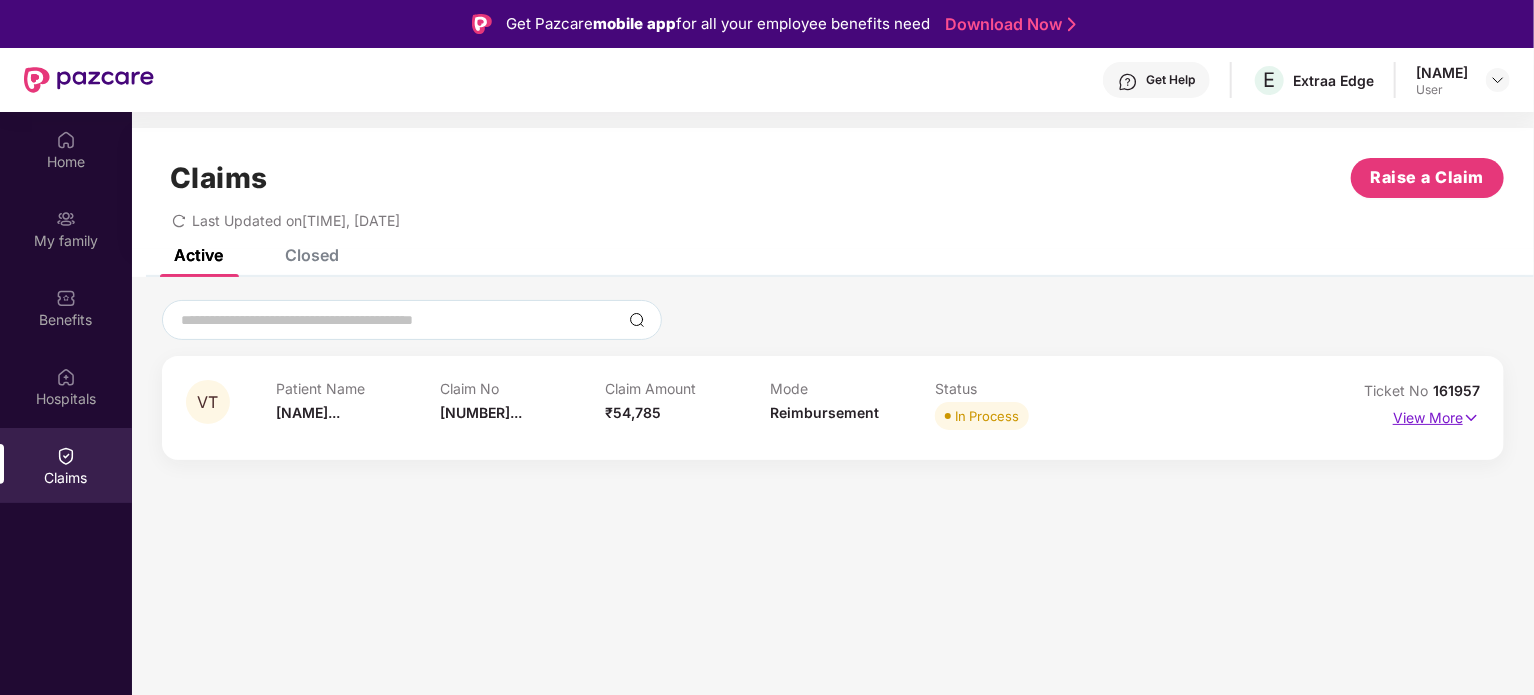 click on "View More" at bounding box center (1436, 415) 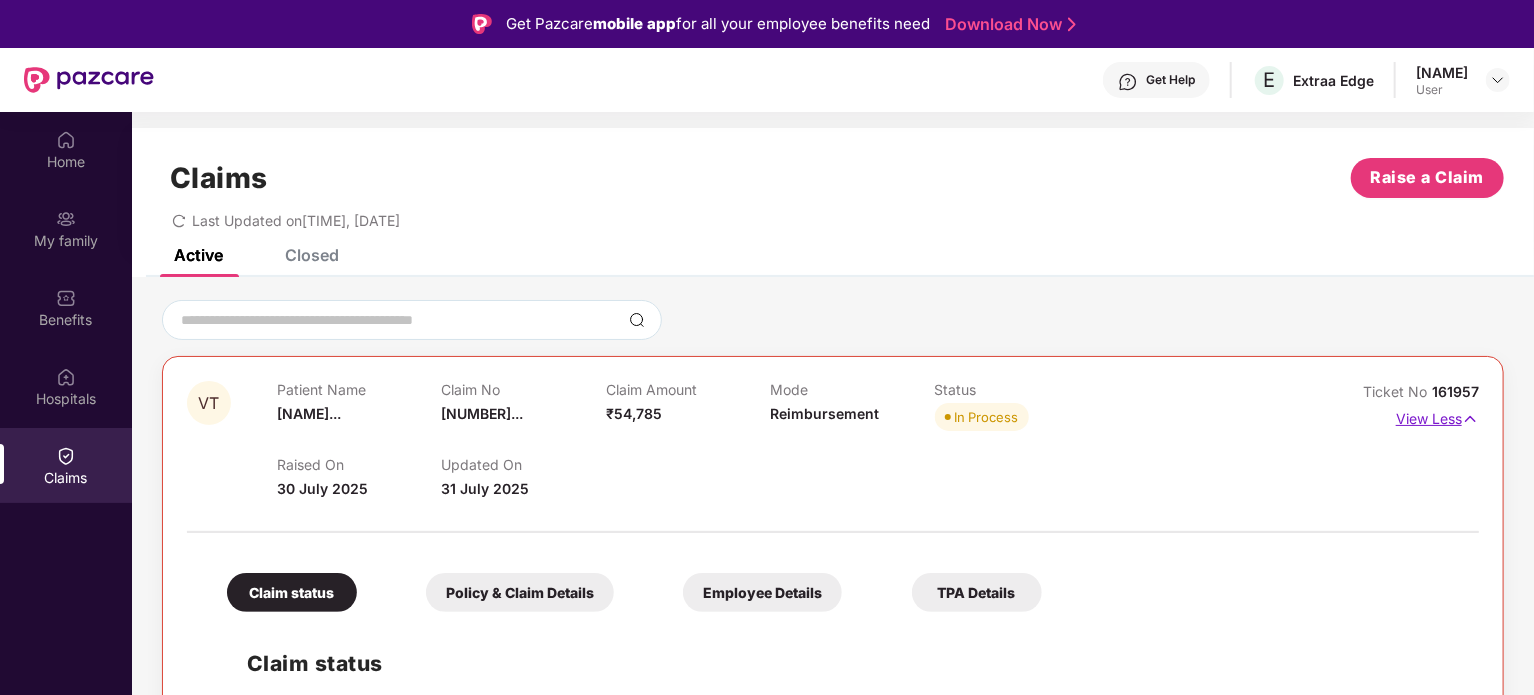 click on "View Less" at bounding box center (1437, 416) 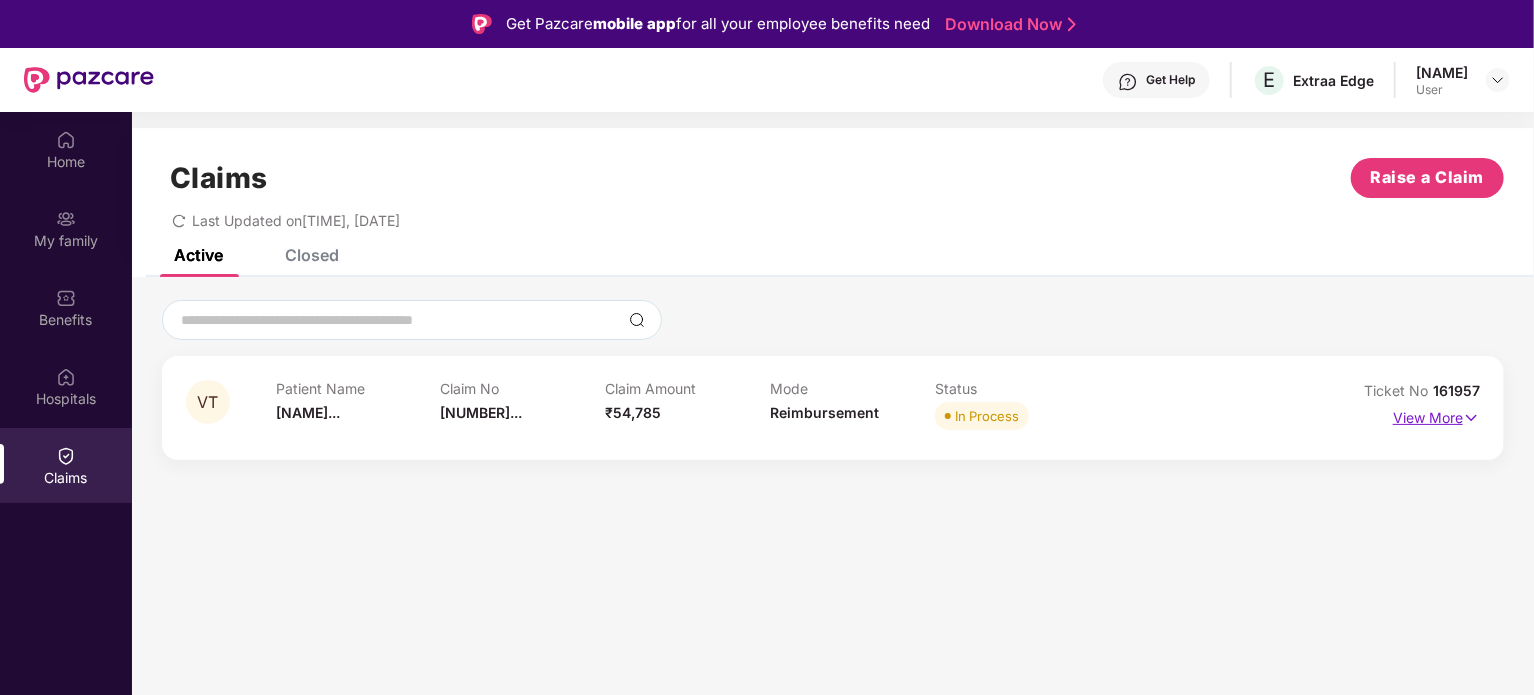 click on "View More" at bounding box center [1436, 415] 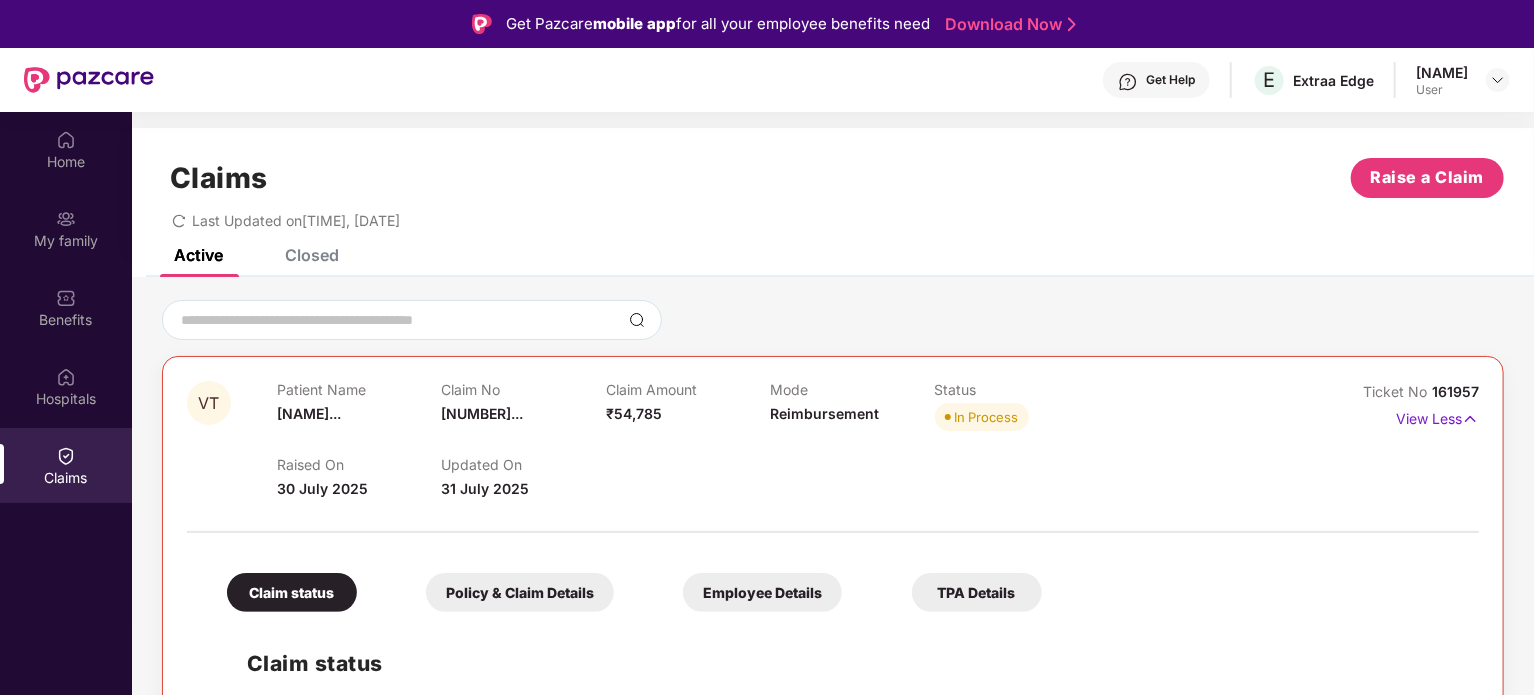 click at bounding box center [833, 320] 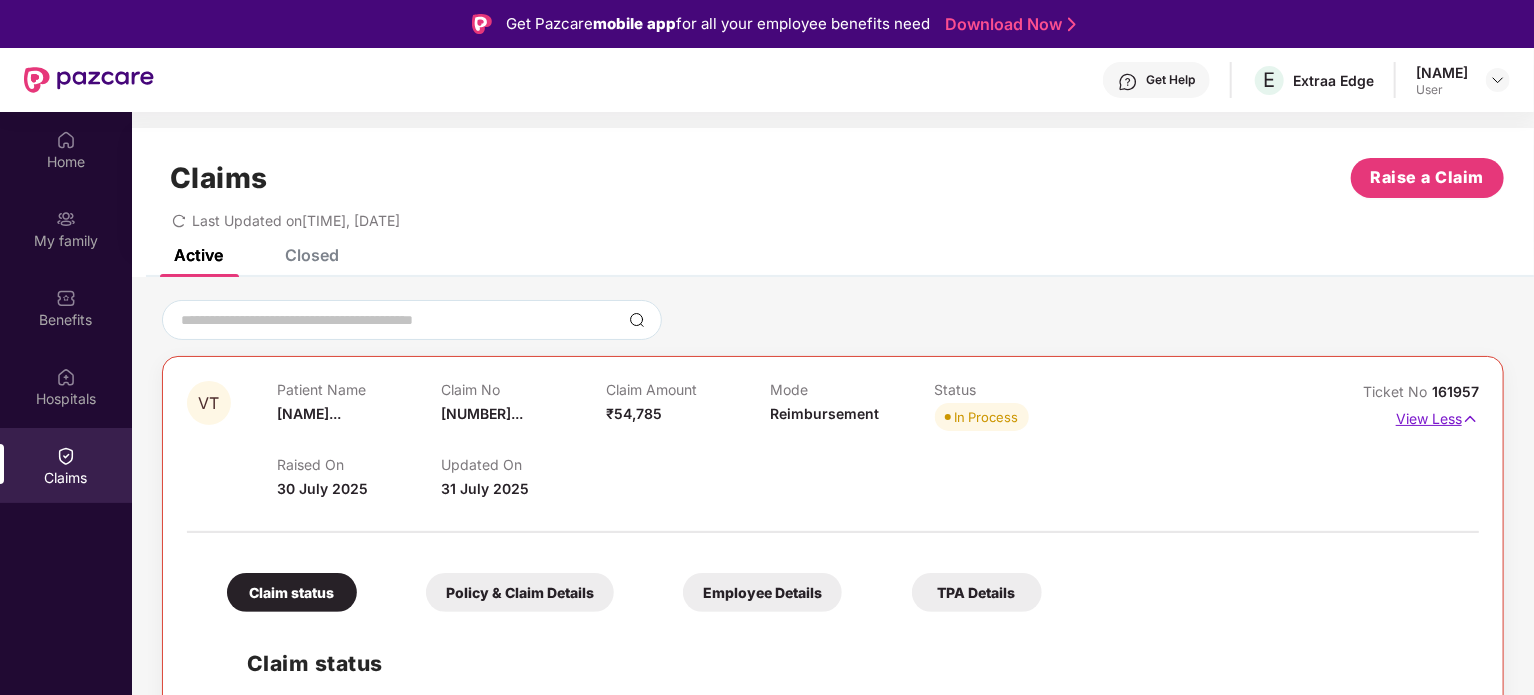 click on "View Less" at bounding box center [1437, 416] 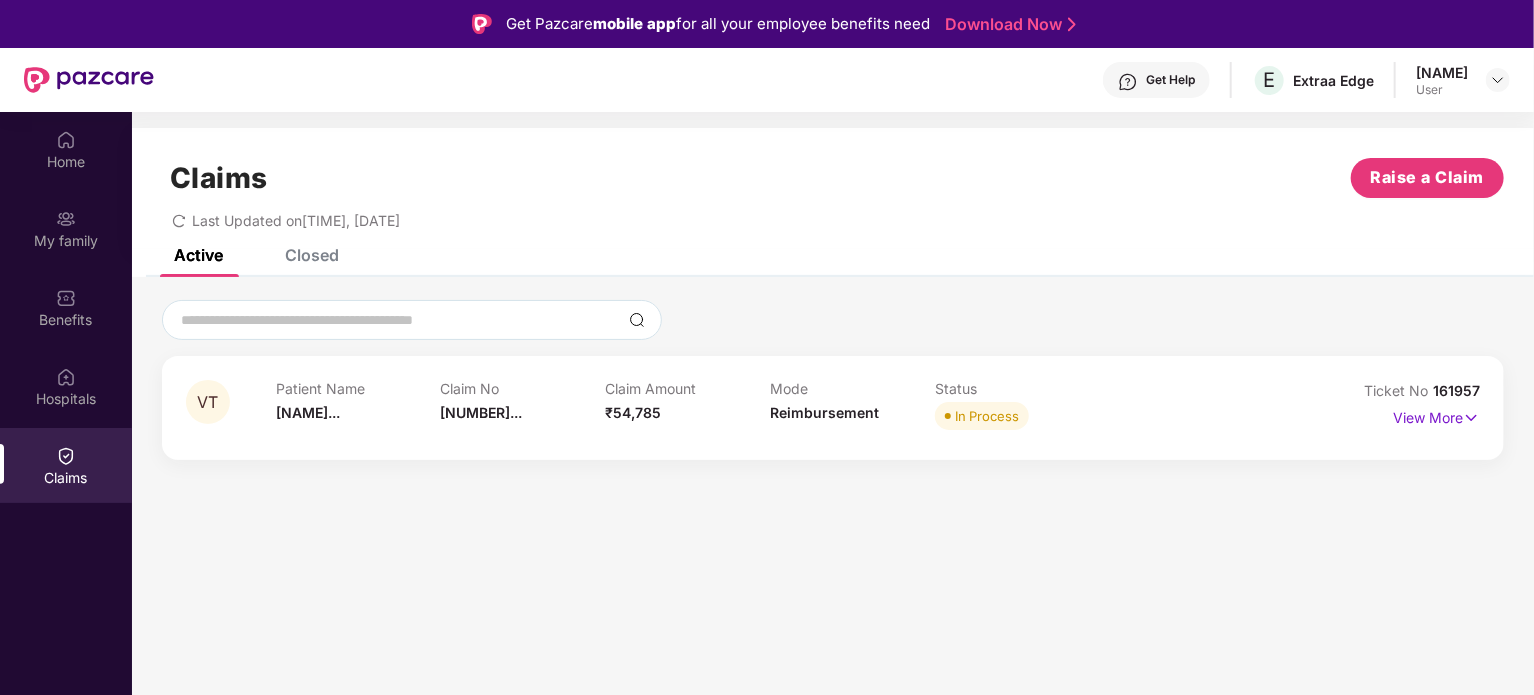 click at bounding box center [833, 320] 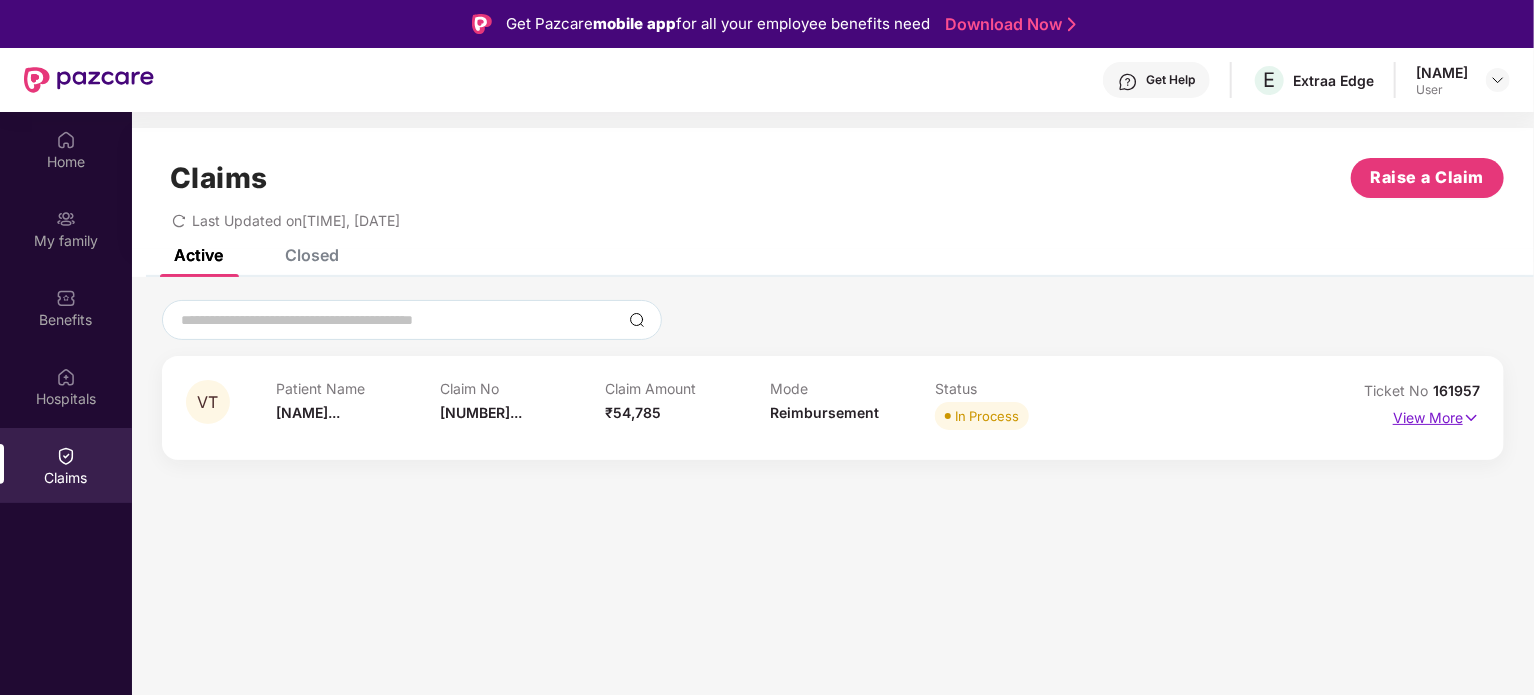 click on "View More" at bounding box center (1436, 415) 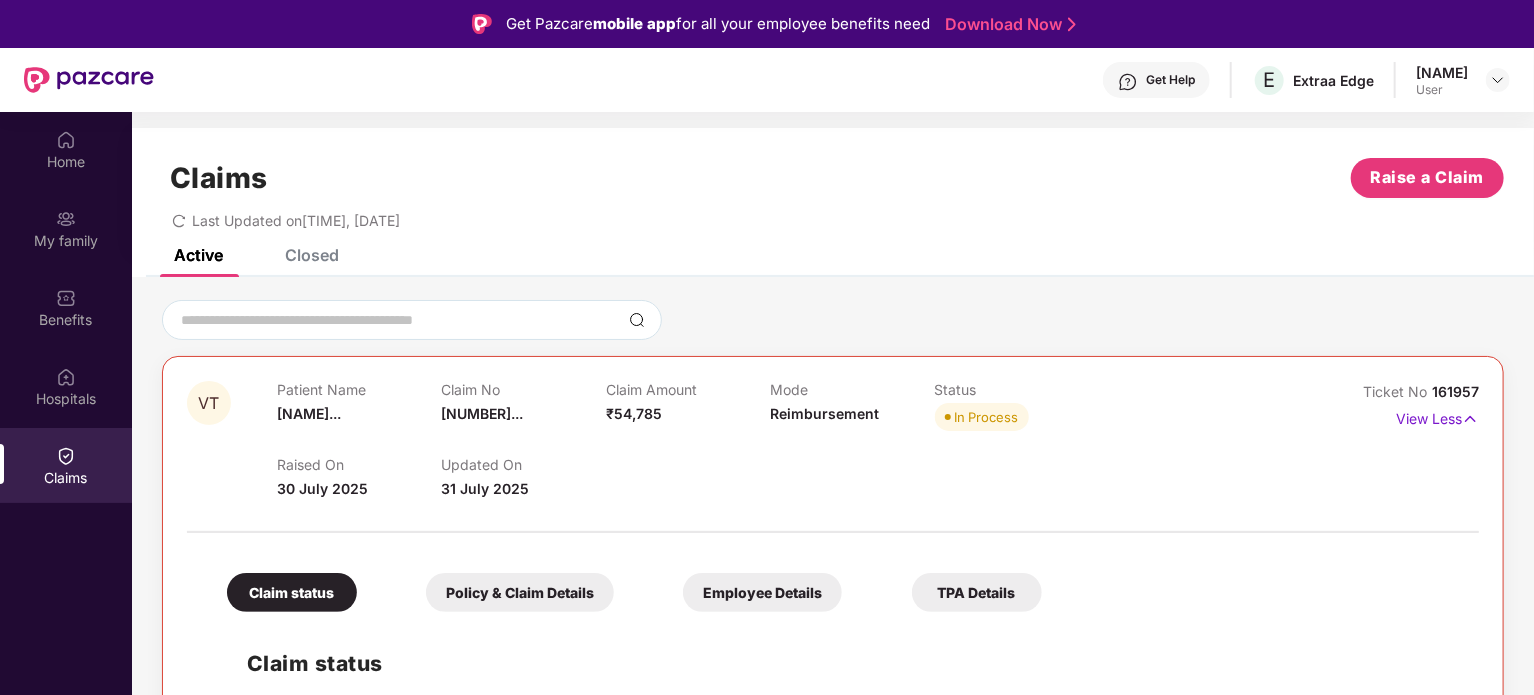 click at bounding box center [833, 320] 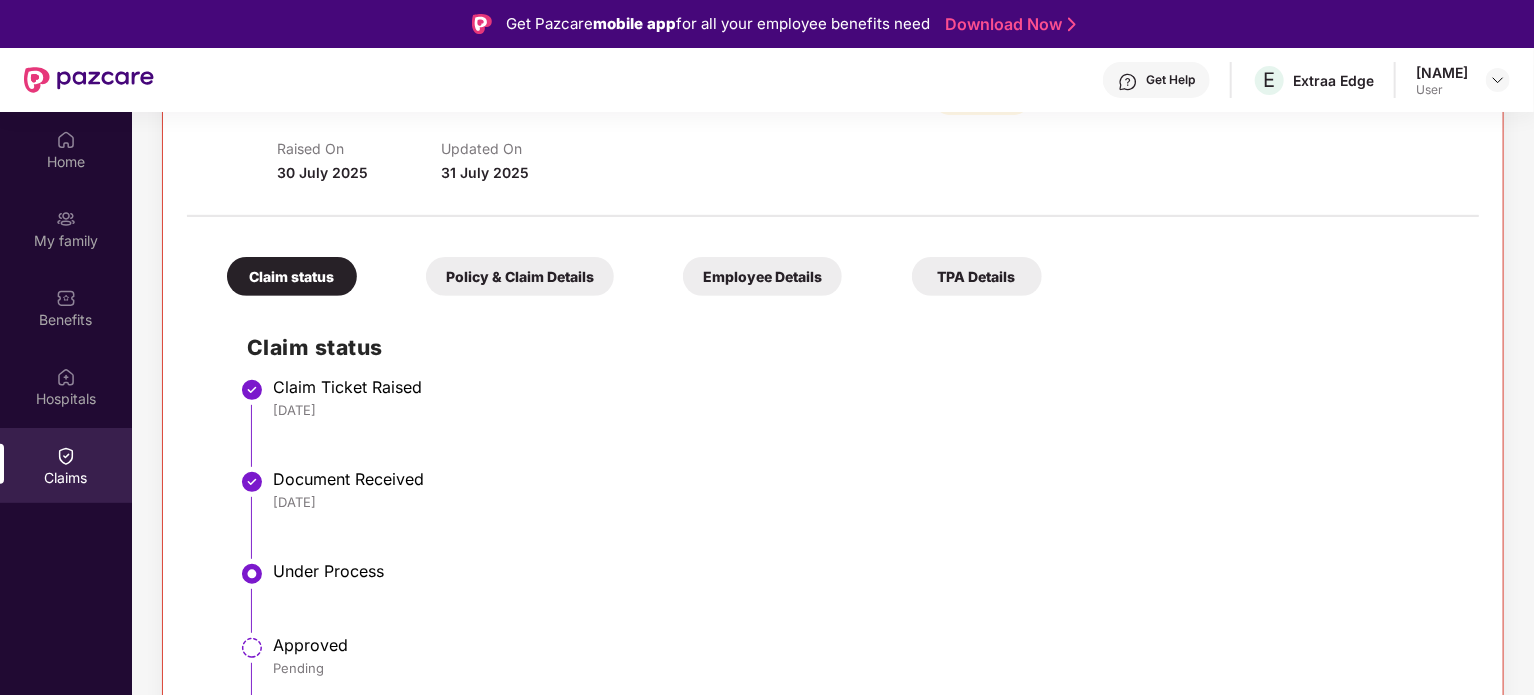 scroll, scrollTop: 320, scrollLeft: 0, axis: vertical 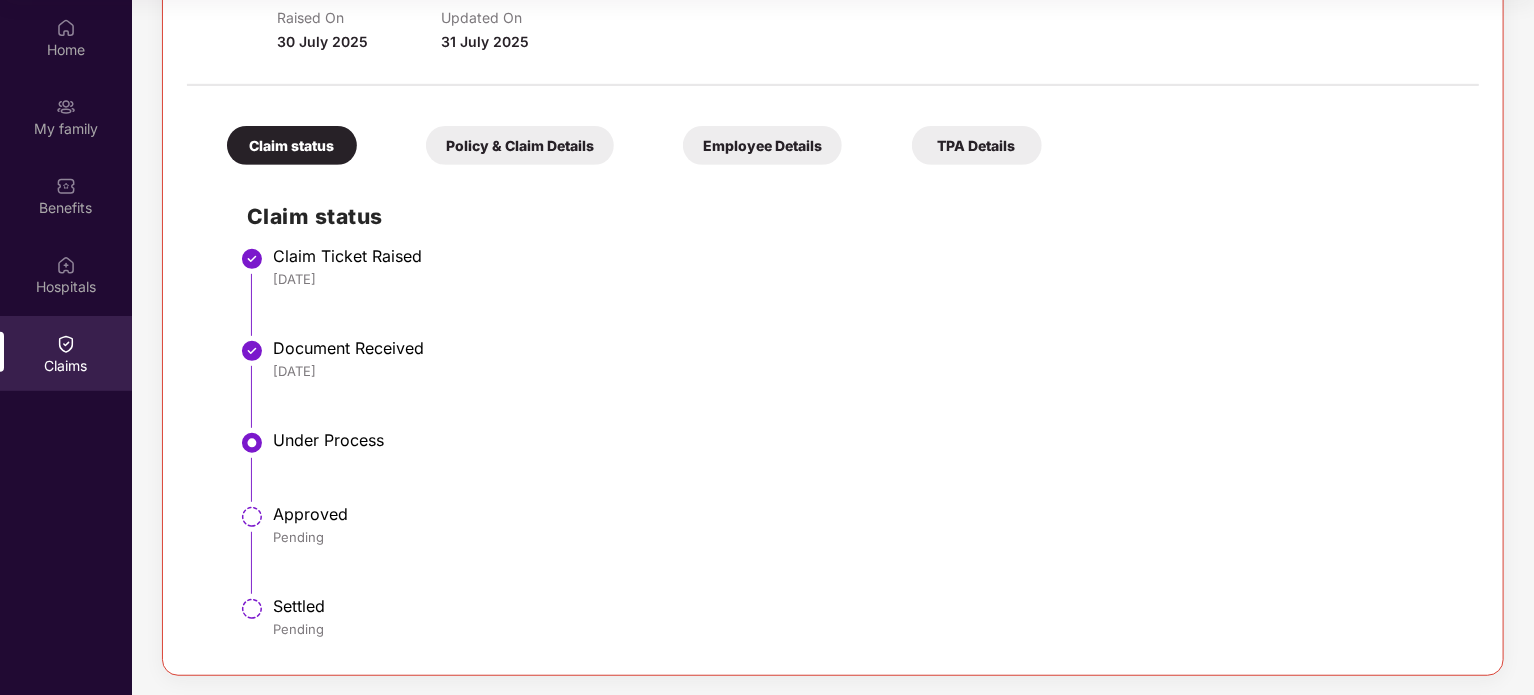 click on "Policy & Claim Details" at bounding box center (520, 145) 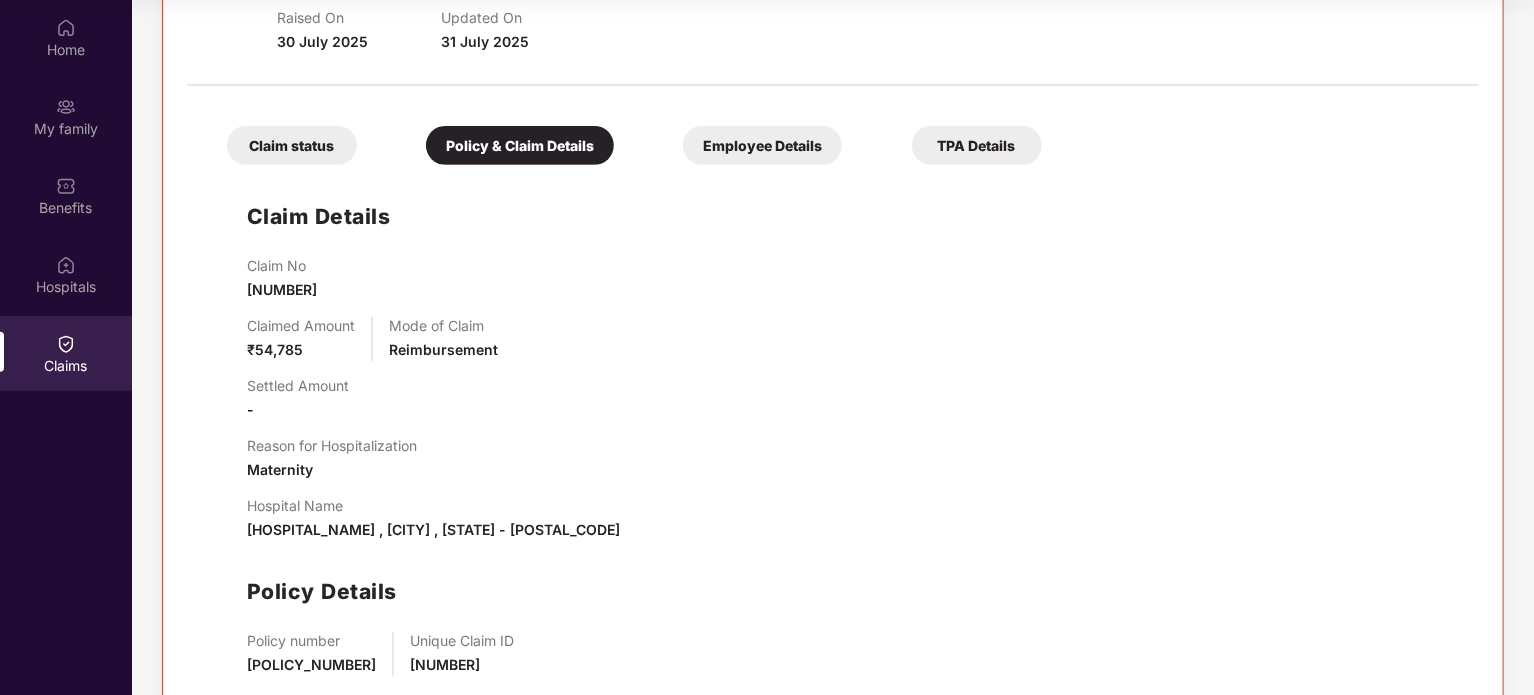 click on "Claim status Policy & Claim Details Employee Details TPA Details Claim Details Claim No [NUMBER] Claimed Amount ₹54,785 Mode of Claim Reimbursement Settled Amount - Reason for Hospitalization Maternity Hospital Name [HOSPITAL_NAME] , [CITY] , [STATE] - [POSTAL_CODE] Policy Details Policy number [POLICY_NUMBER] Unique Claim ID [NUMBER] Policy Name Health Insurance" at bounding box center (833, 424) 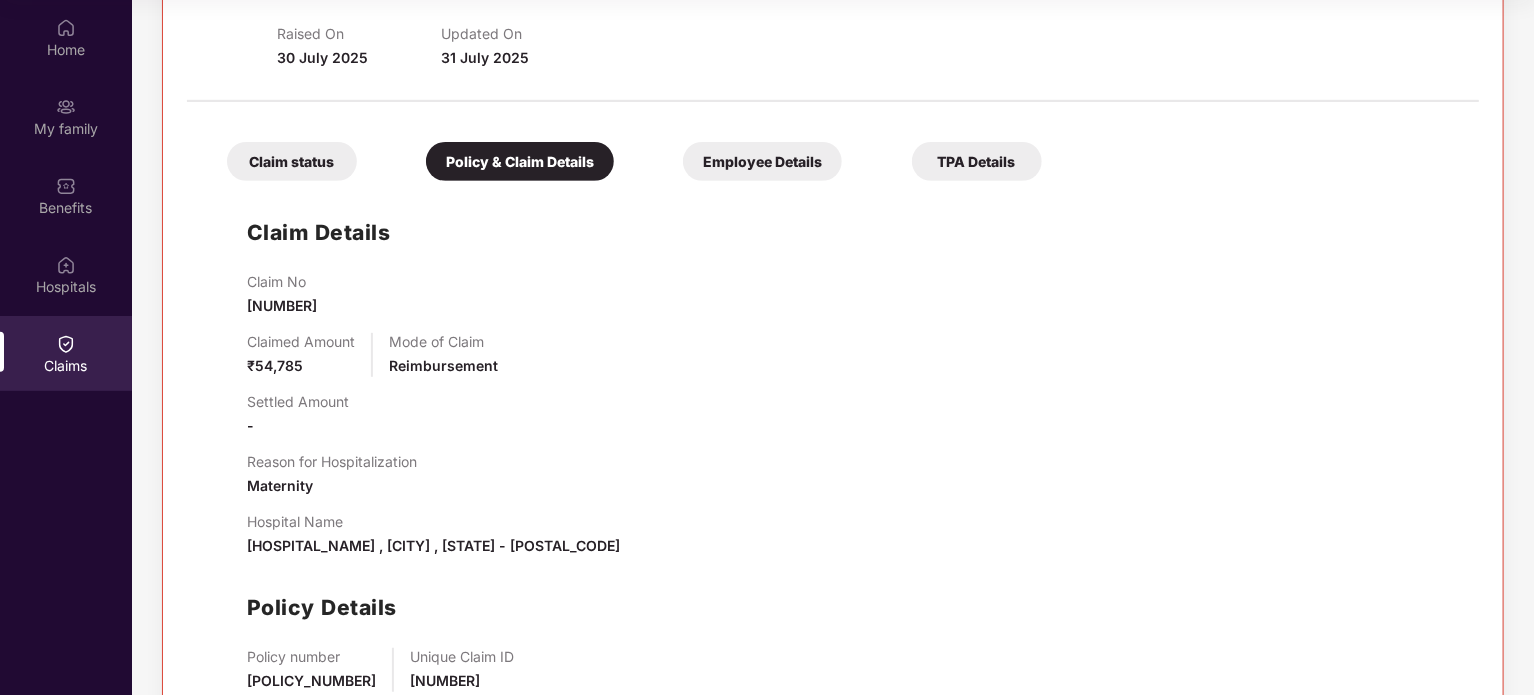 scroll, scrollTop: 316, scrollLeft: 0, axis: vertical 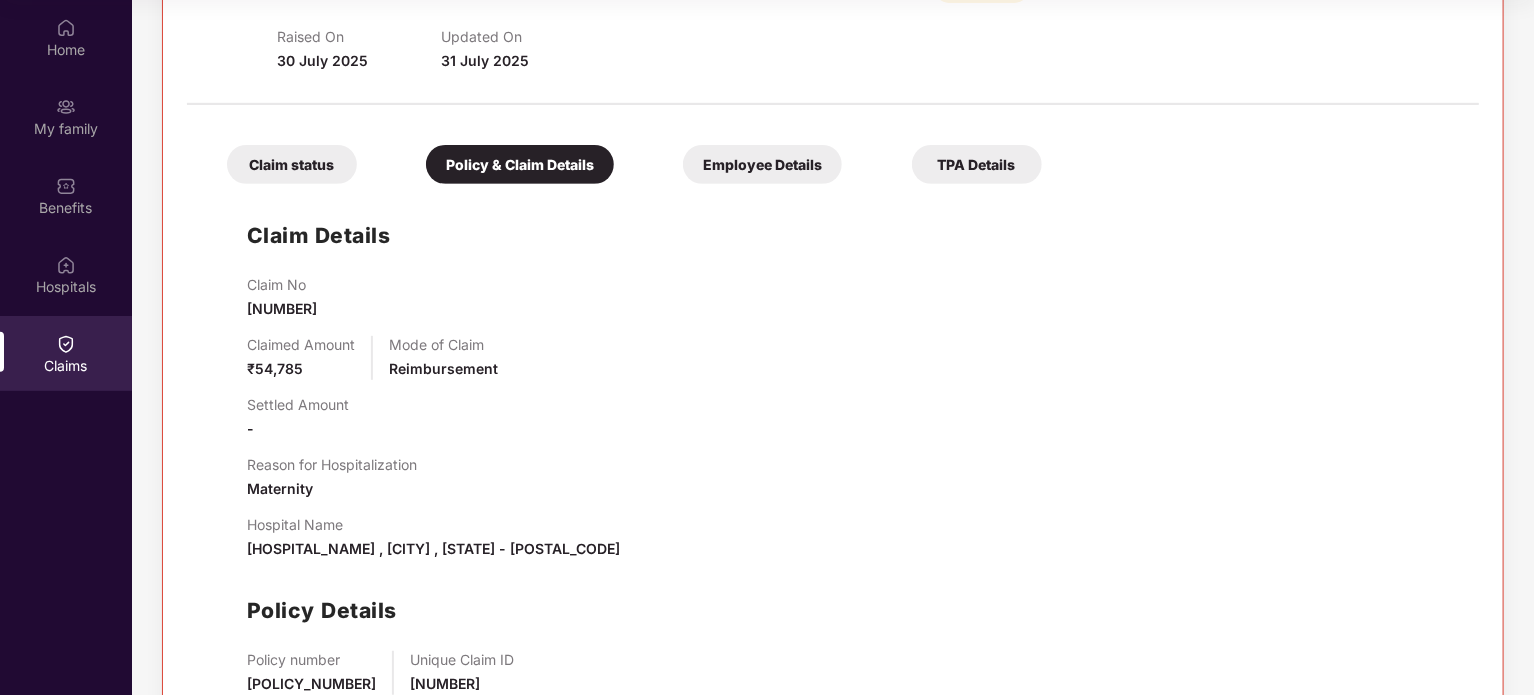 click on "Employee Details" at bounding box center [762, 164] 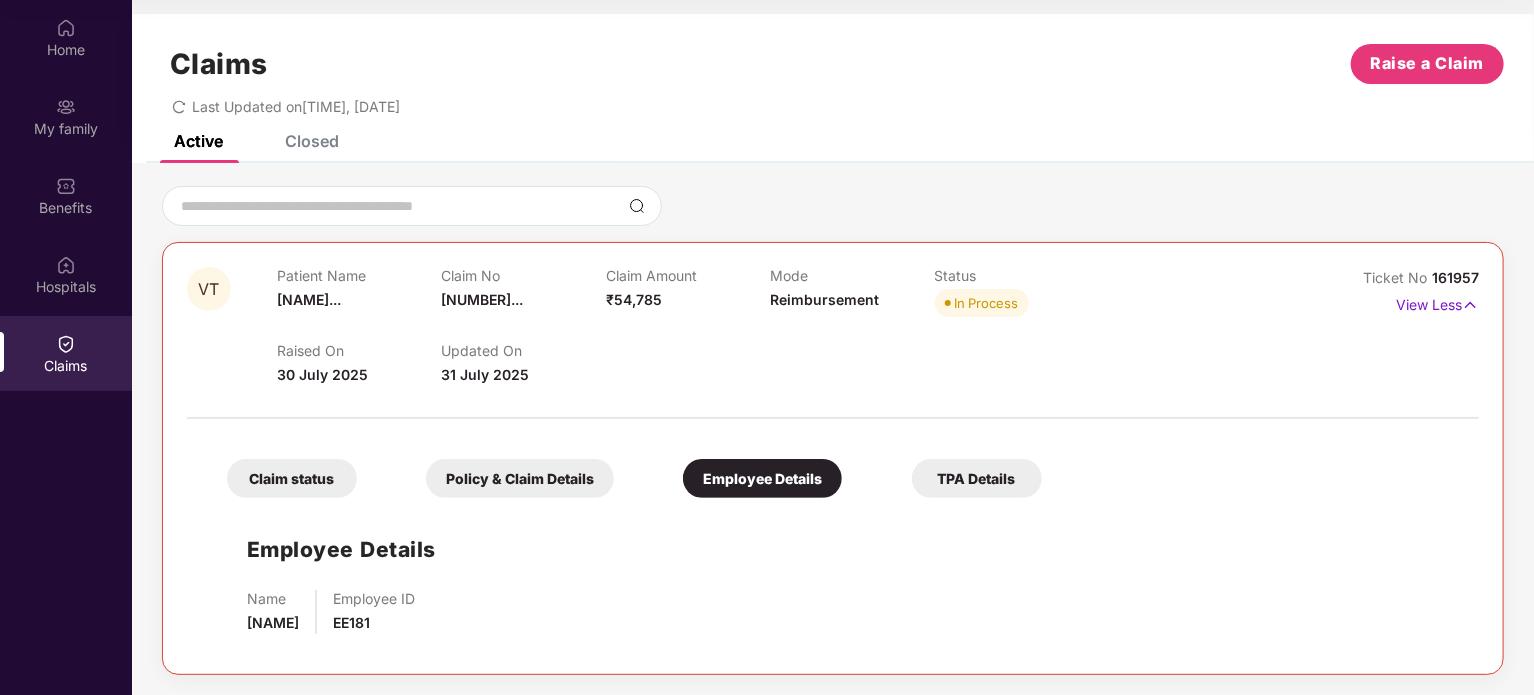 scroll, scrollTop: 0, scrollLeft: 0, axis: both 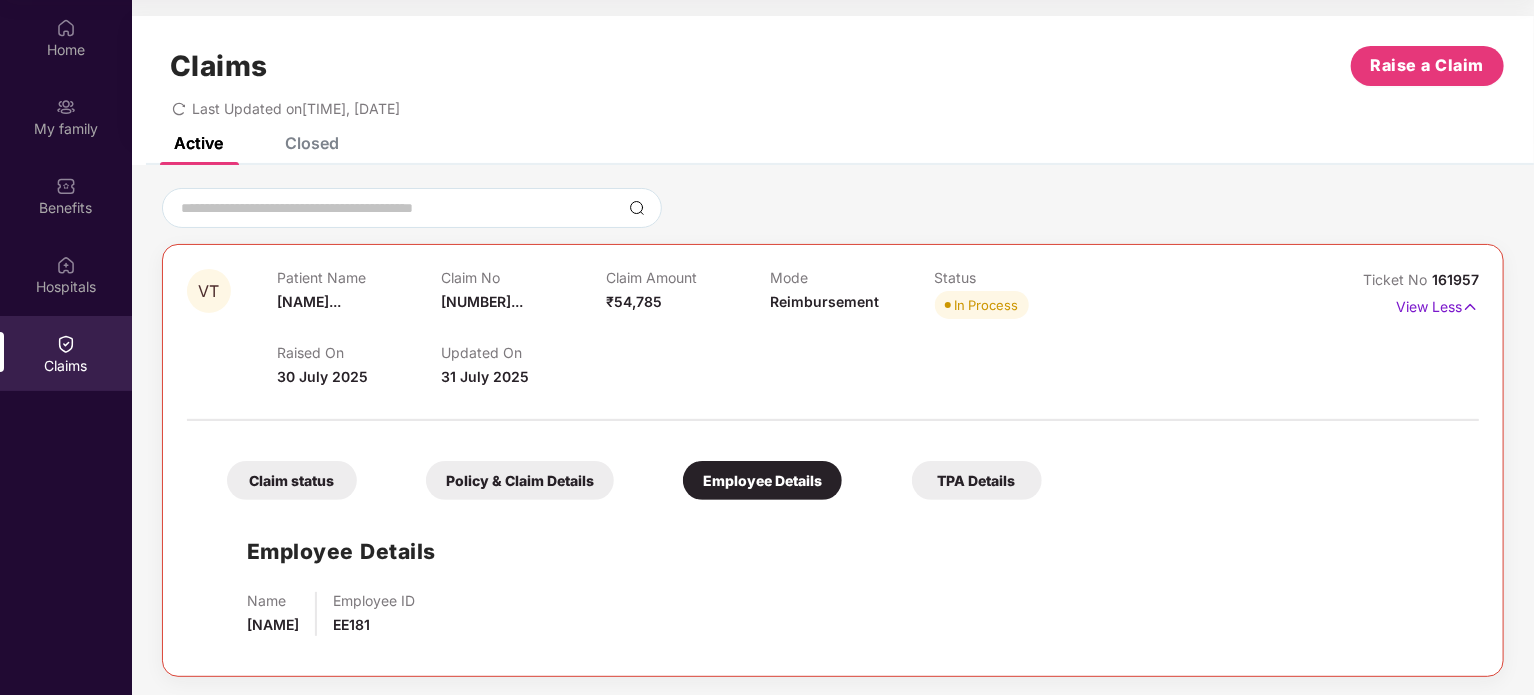 click on "TPA Details" at bounding box center (977, 480) 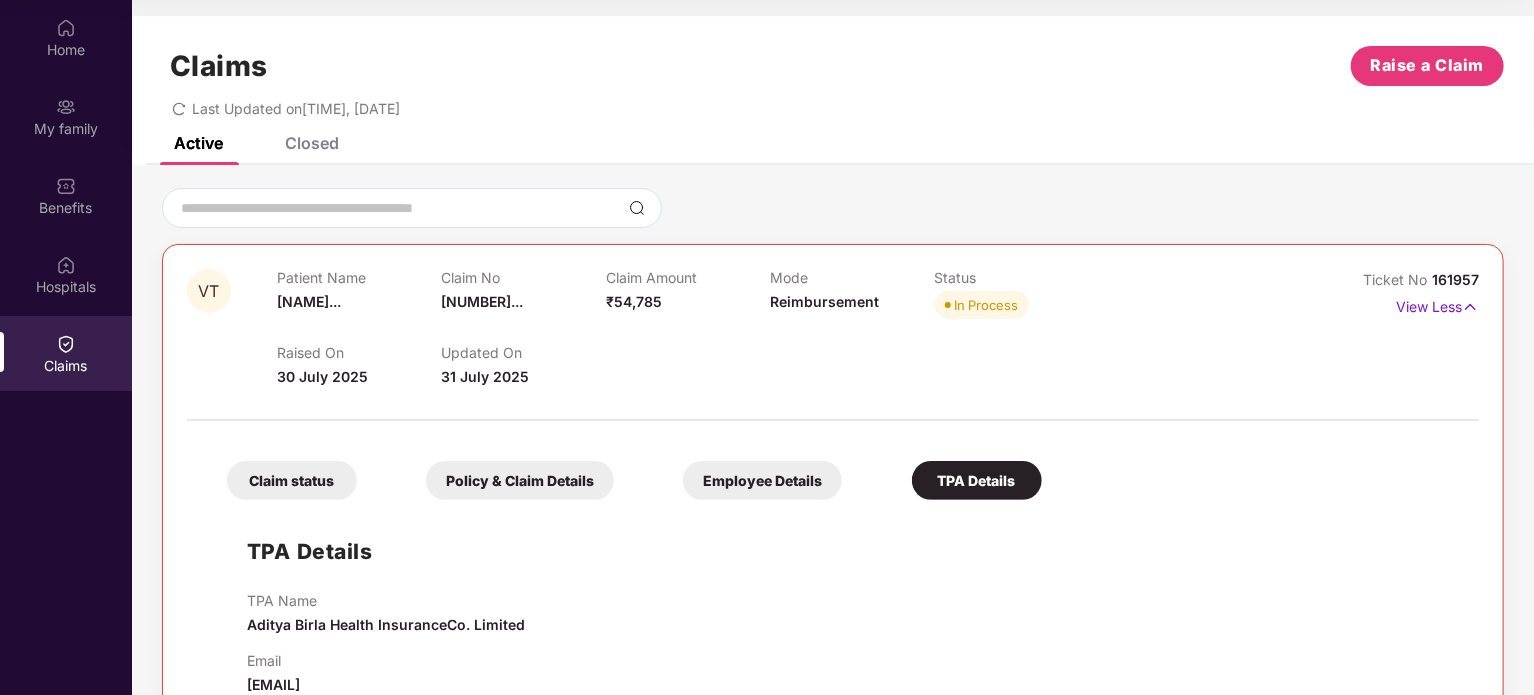 scroll, scrollTop: 45, scrollLeft: 0, axis: vertical 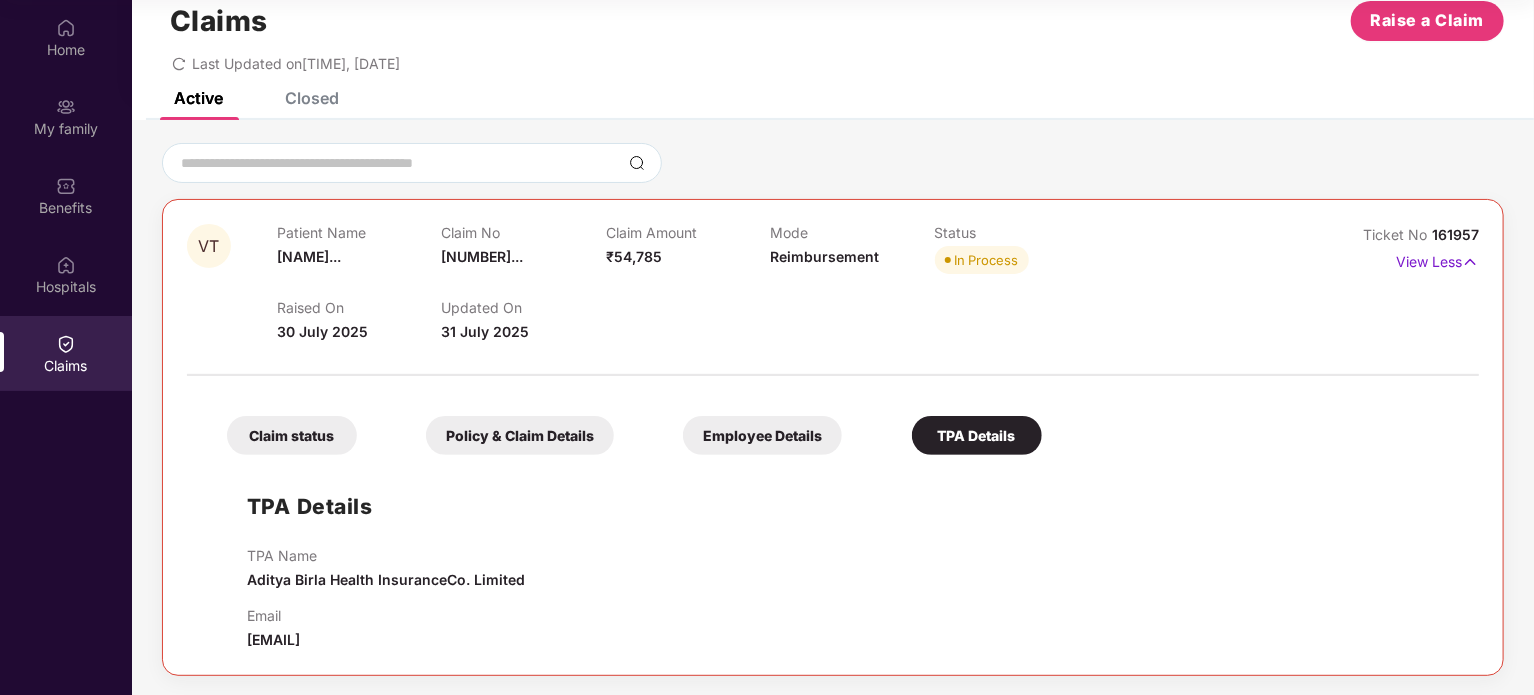 click on "Claim status" at bounding box center (292, 435) 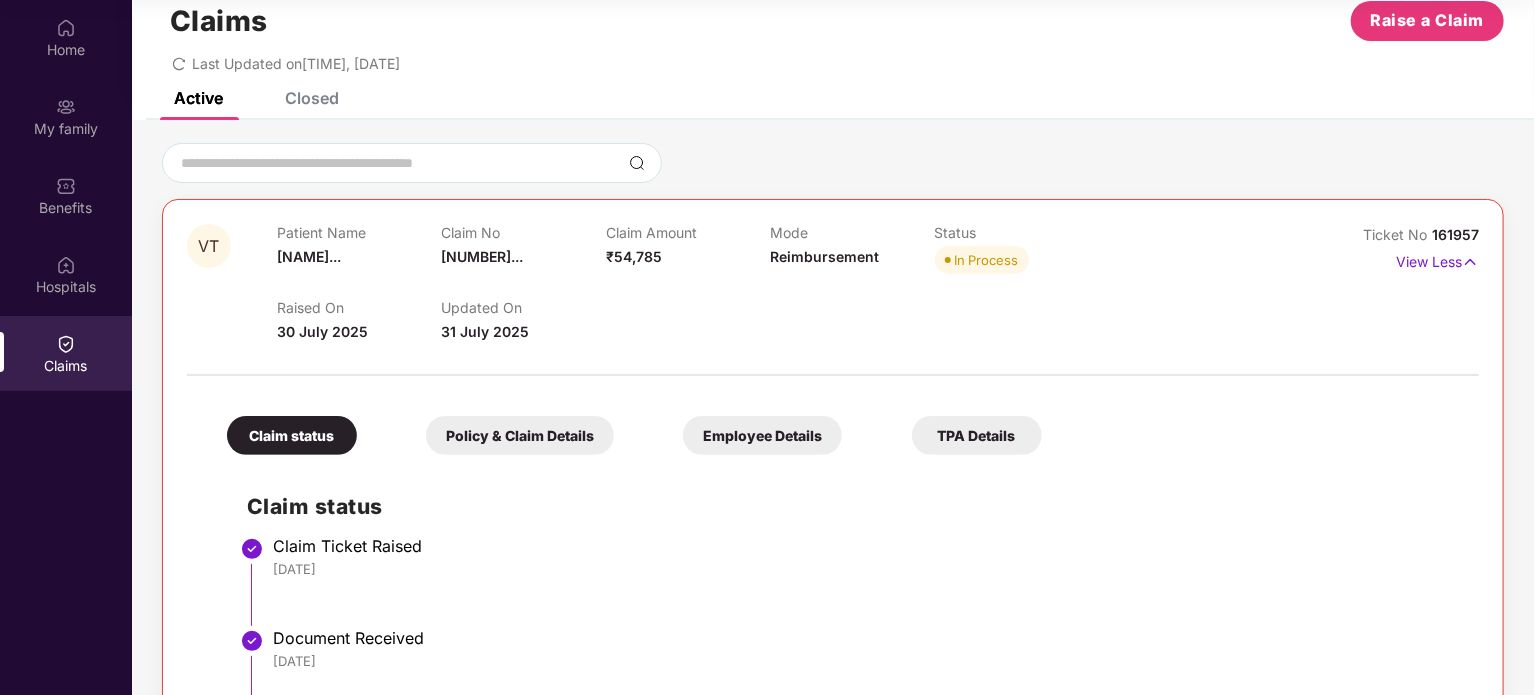 click on "Policy & Claim Details" at bounding box center (520, 435) 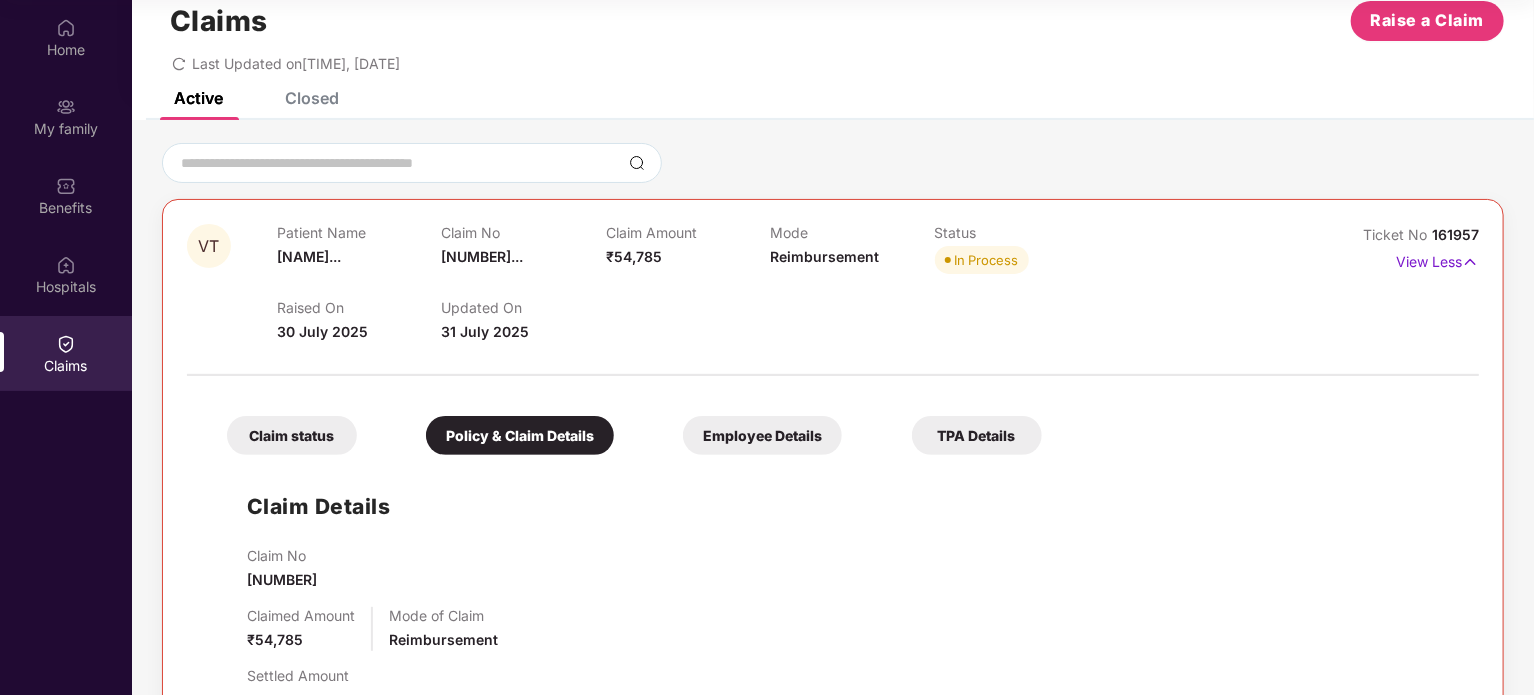 click on "Employee Details" at bounding box center (762, 435) 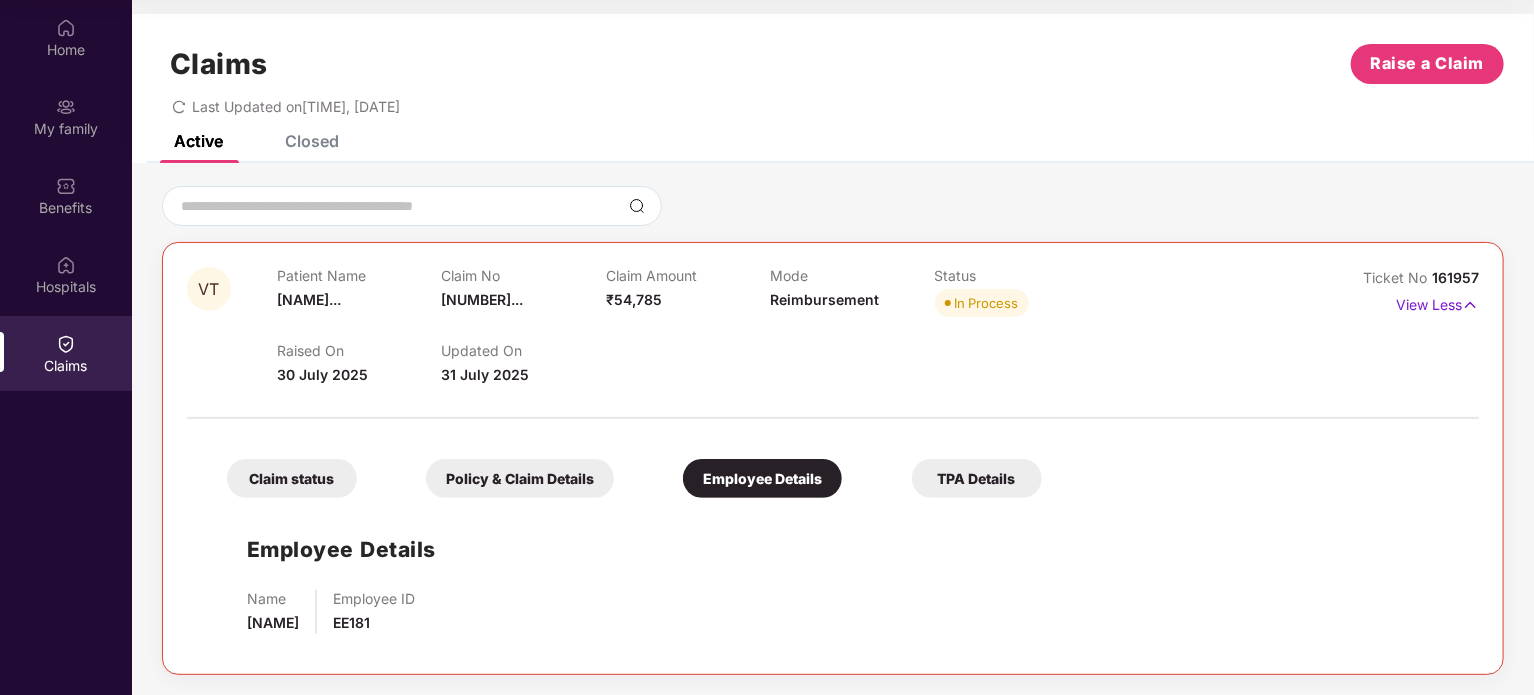 scroll, scrollTop: 0, scrollLeft: 0, axis: both 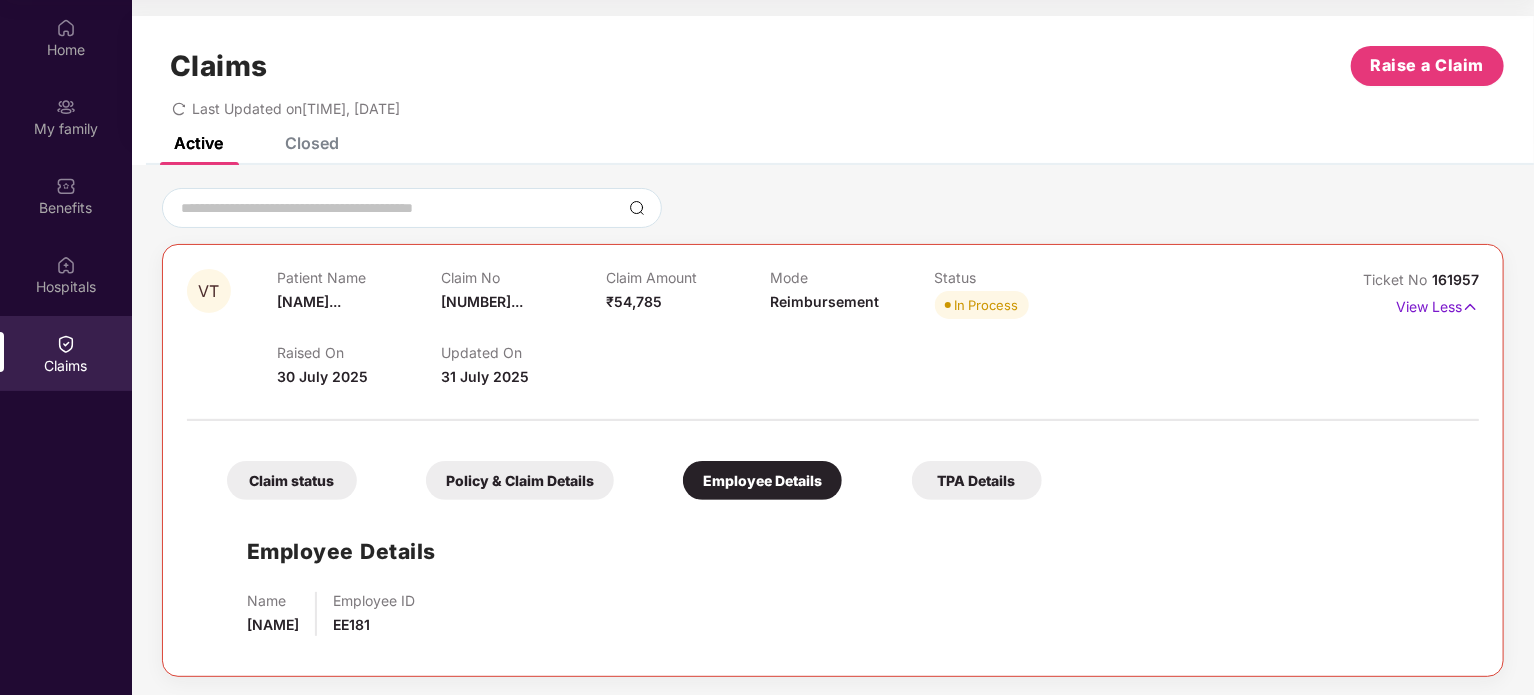 click on "TPA Details" at bounding box center (977, 480) 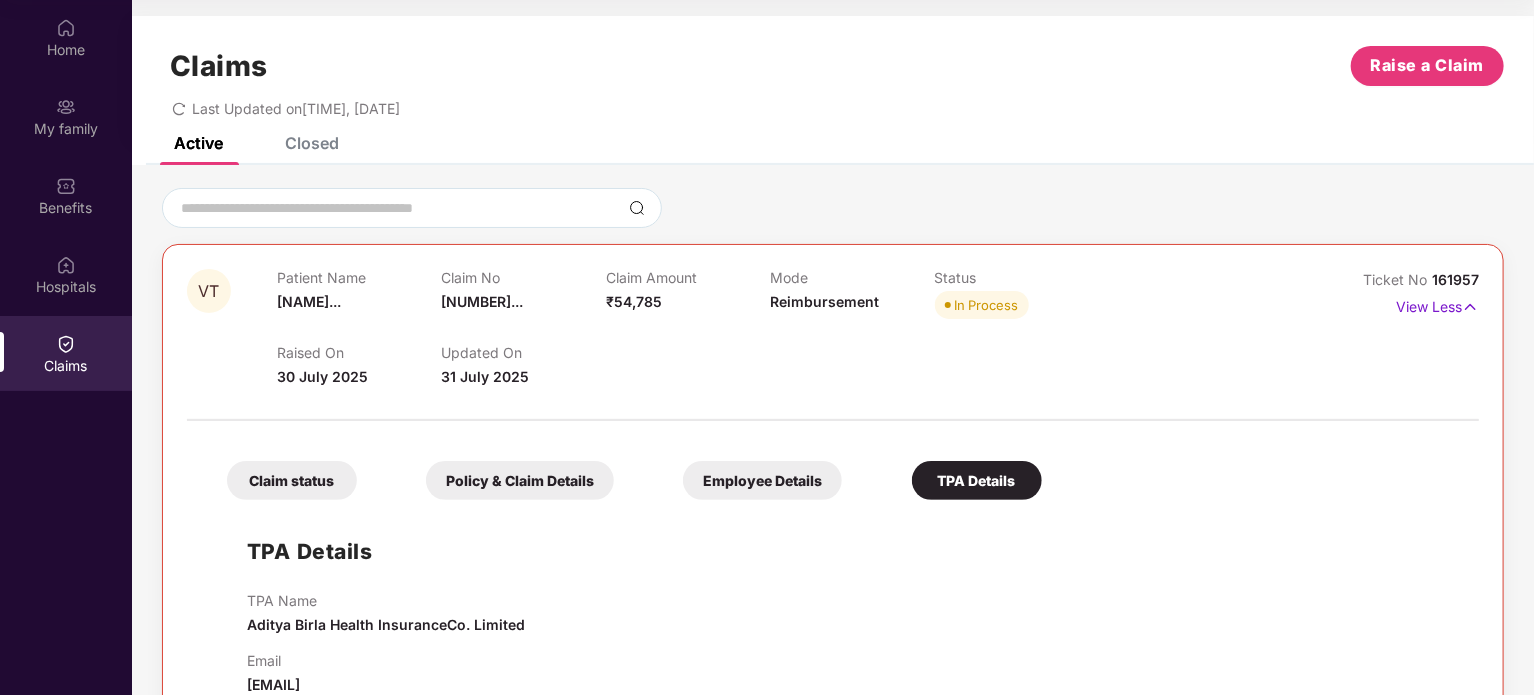 scroll, scrollTop: 45, scrollLeft: 0, axis: vertical 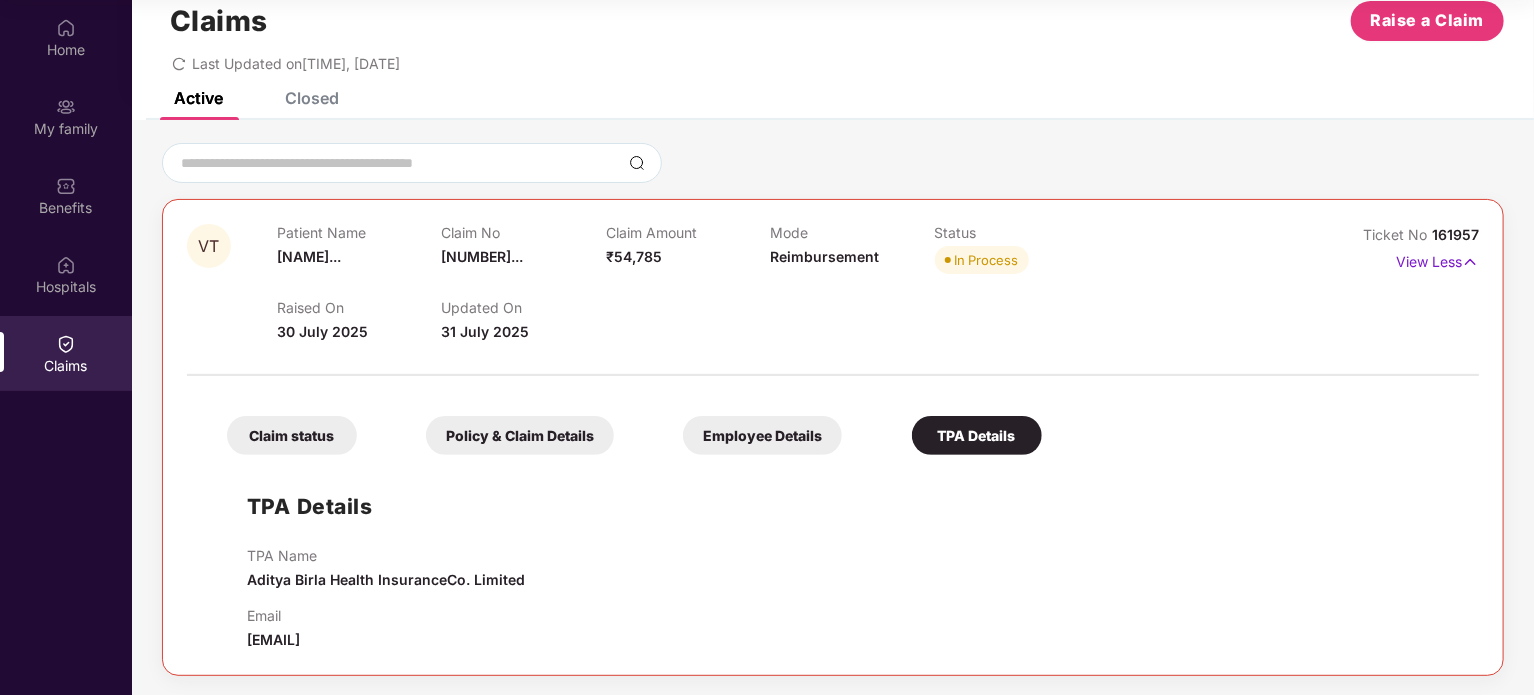 click on "Employee Details" at bounding box center [762, 435] 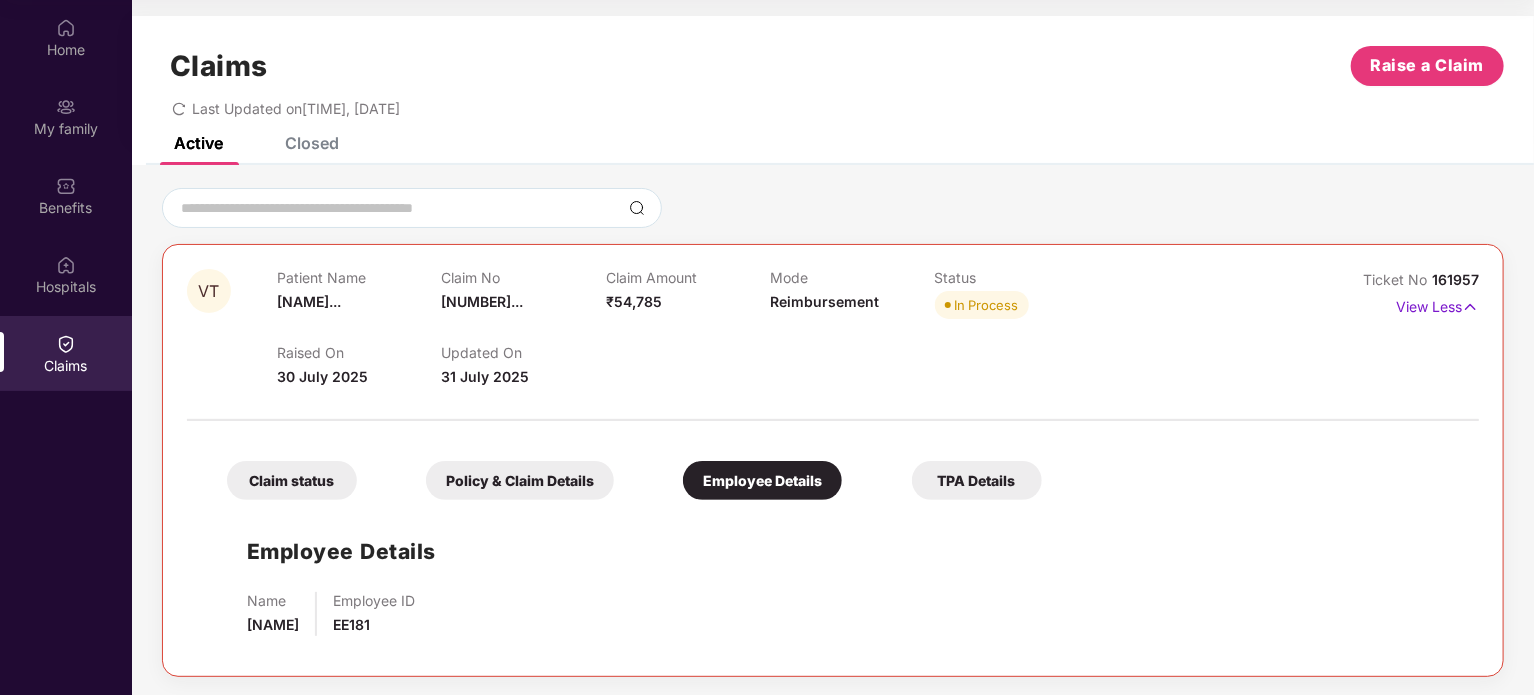 click on "Policy & Claim Details" at bounding box center (520, 480) 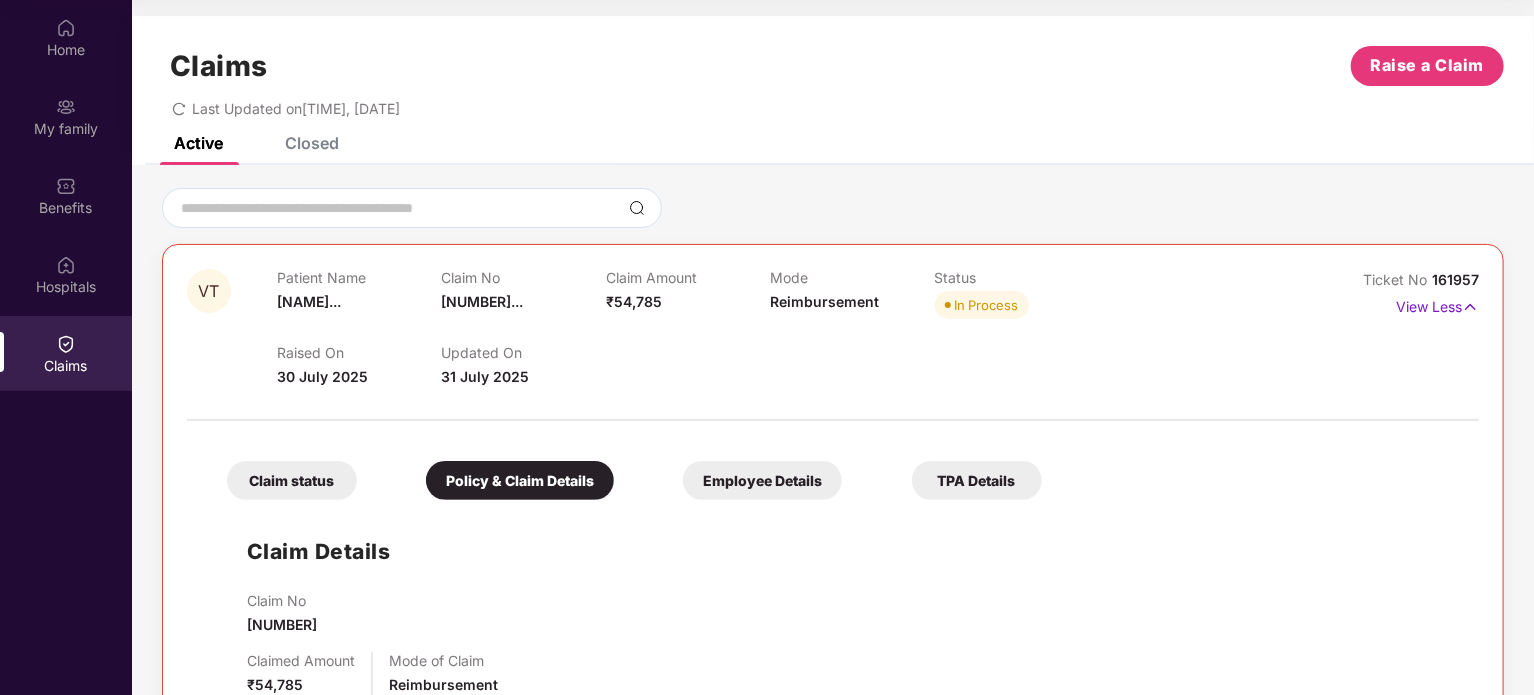 click on "Claim status" at bounding box center [292, 480] 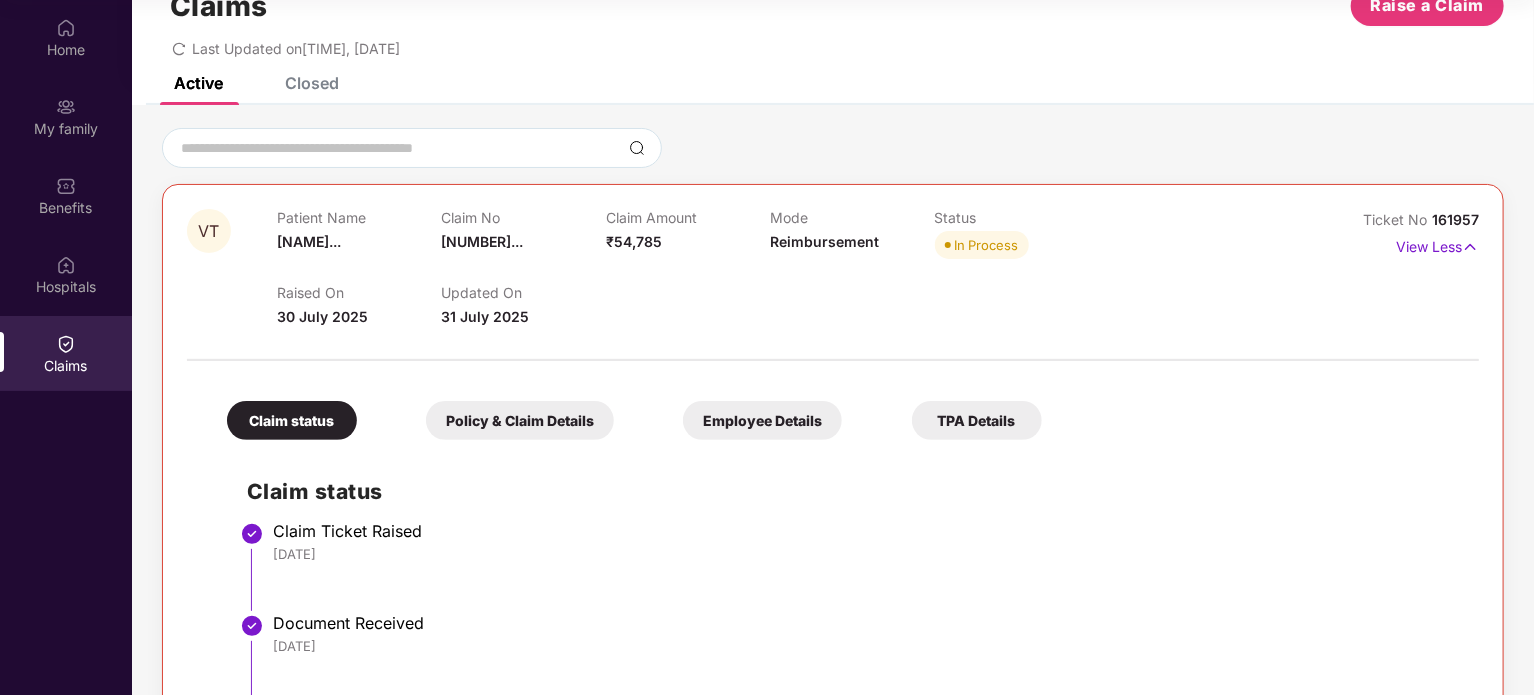 scroll, scrollTop: 0, scrollLeft: 0, axis: both 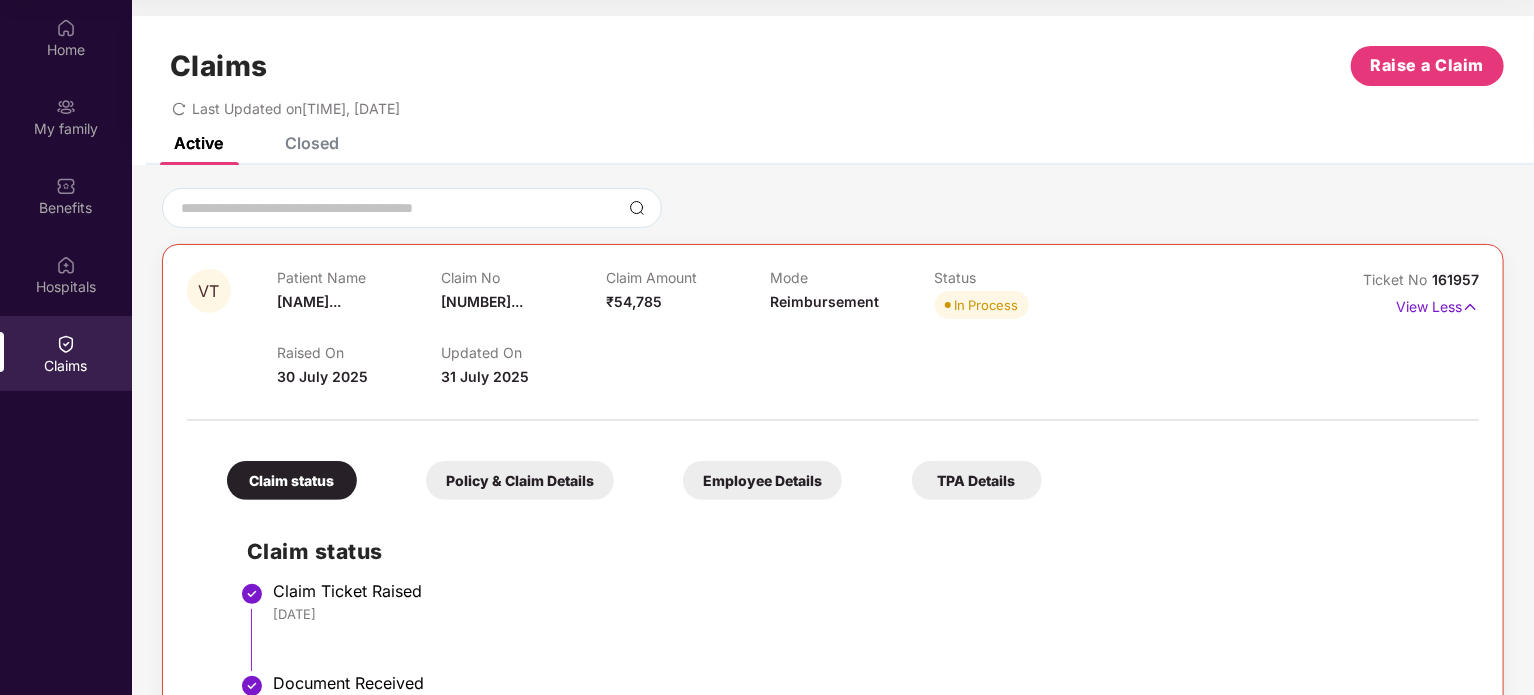 click on "VT Patient Name [NAME]... Claim No [NUMBER]... Claim Amount ₹54,785 Mode Reimbursement Status In Process Raised On [DATE] Updated On [DATE] Ticket No [NUMBER] View Less Claim status Policy & Claim Details Employee Details TPA Details Claim status Claim Ticket Raised [DATE] Document Received [DATE] Under Process Approved Pending Settled Pending" at bounding box center [833, 598] 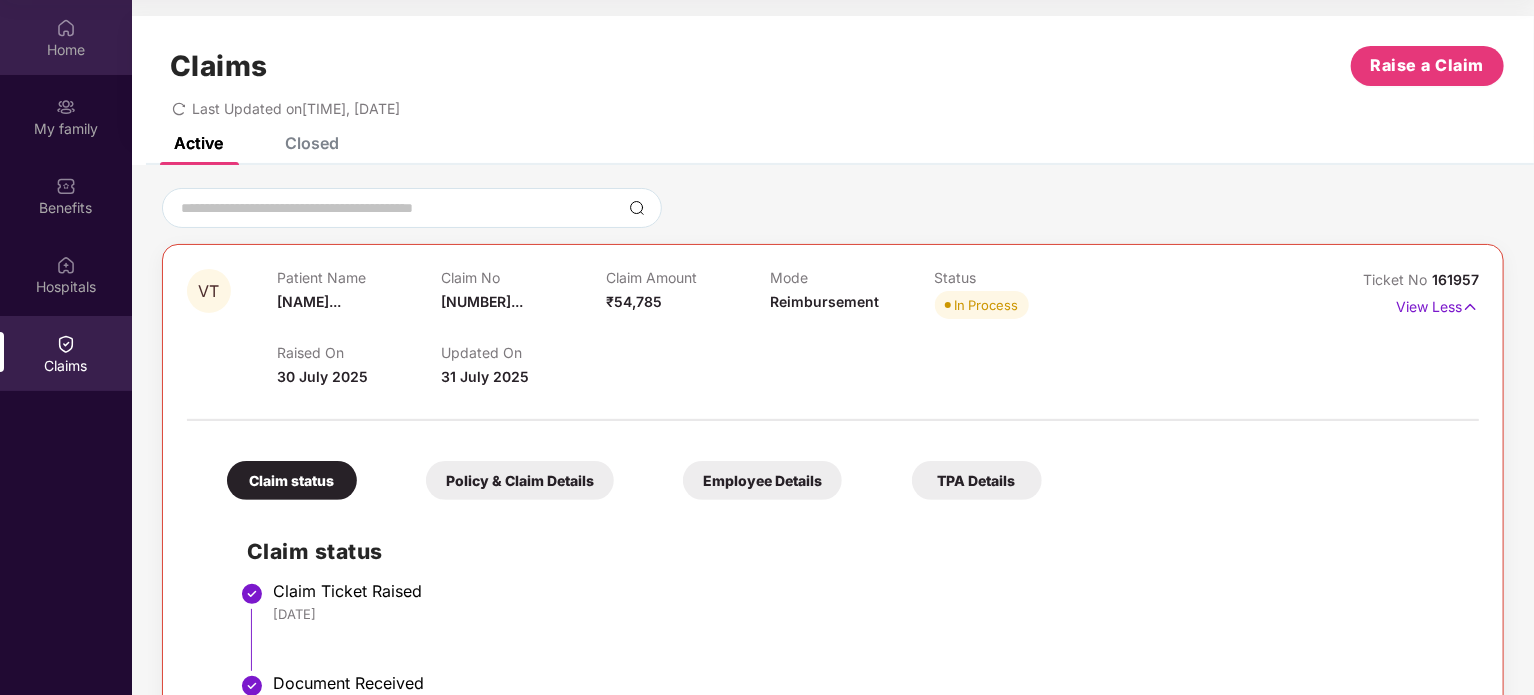 click on "Home" at bounding box center (66, 50) 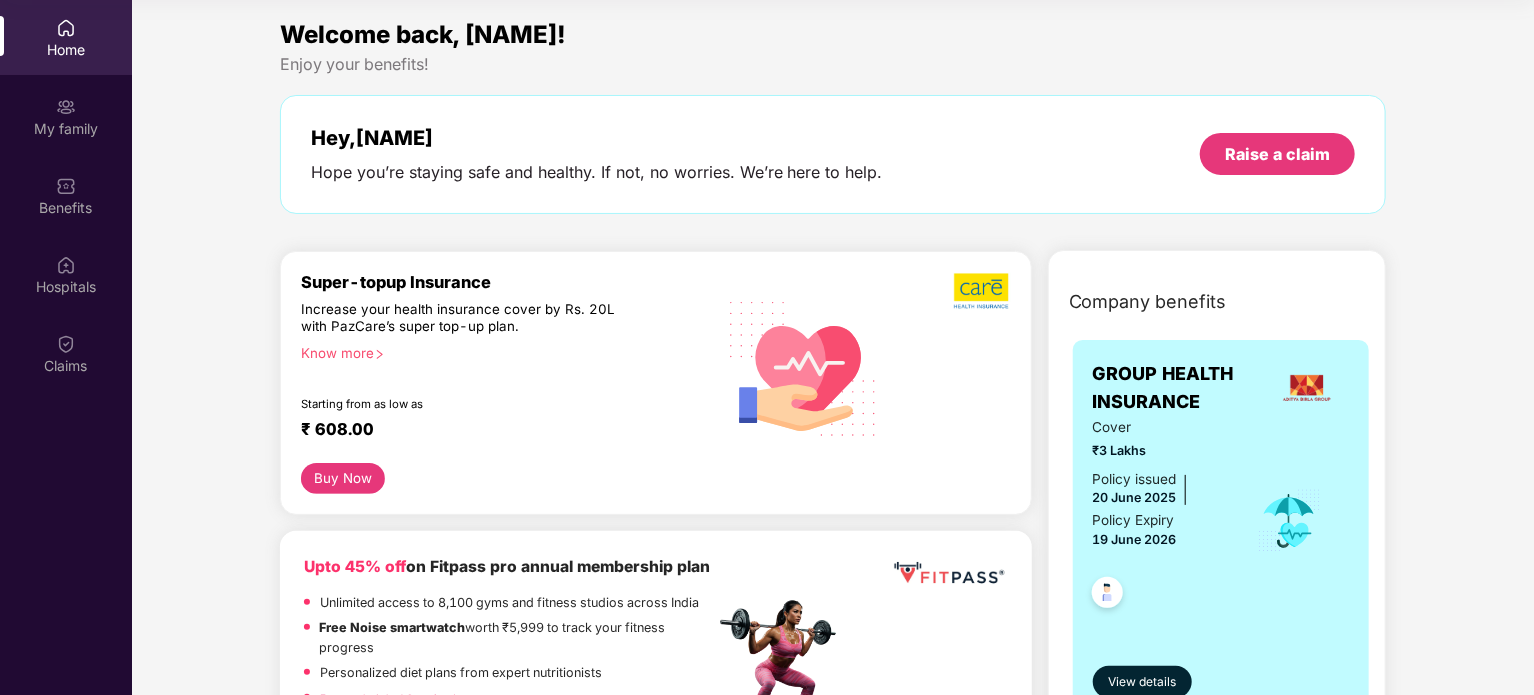scroll, scrollTop: 0, scrollLeft: 0, axis: both 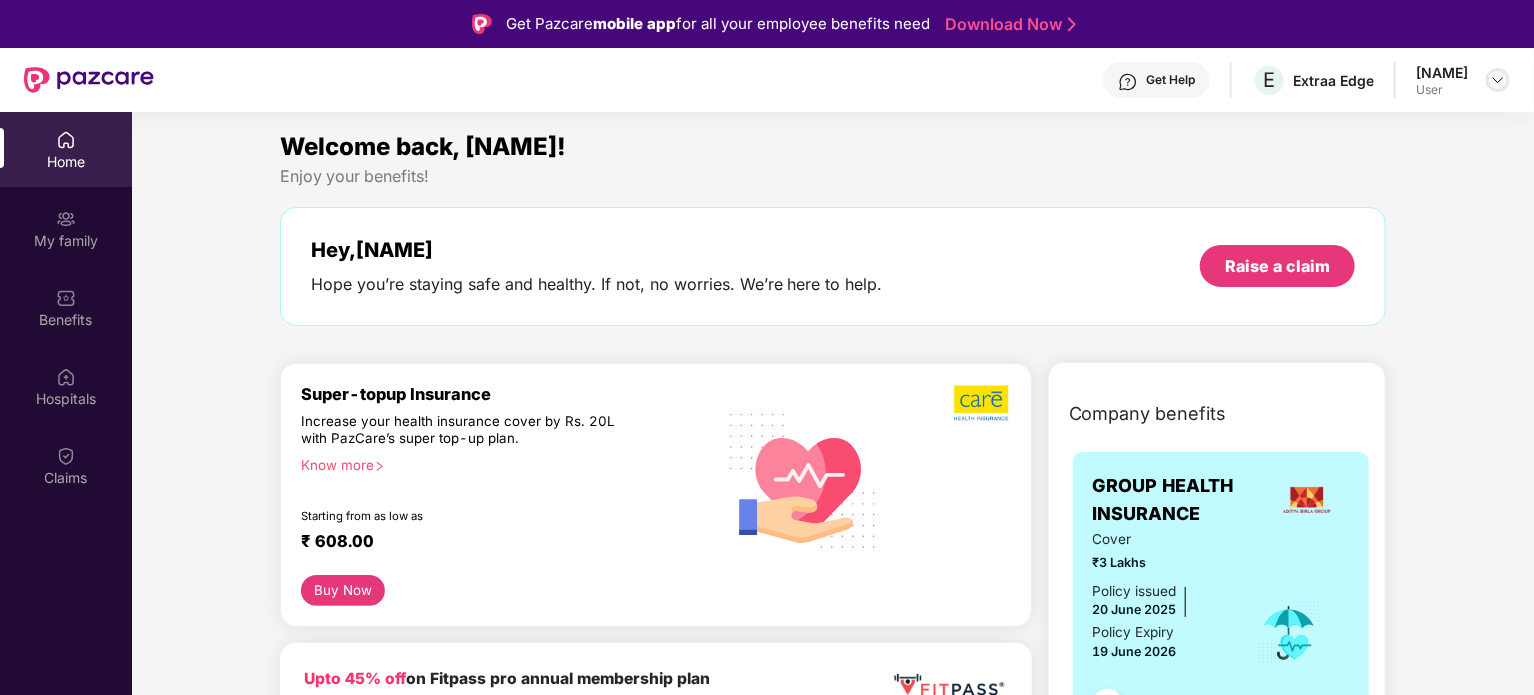 click at bounding box center [1498, 80] 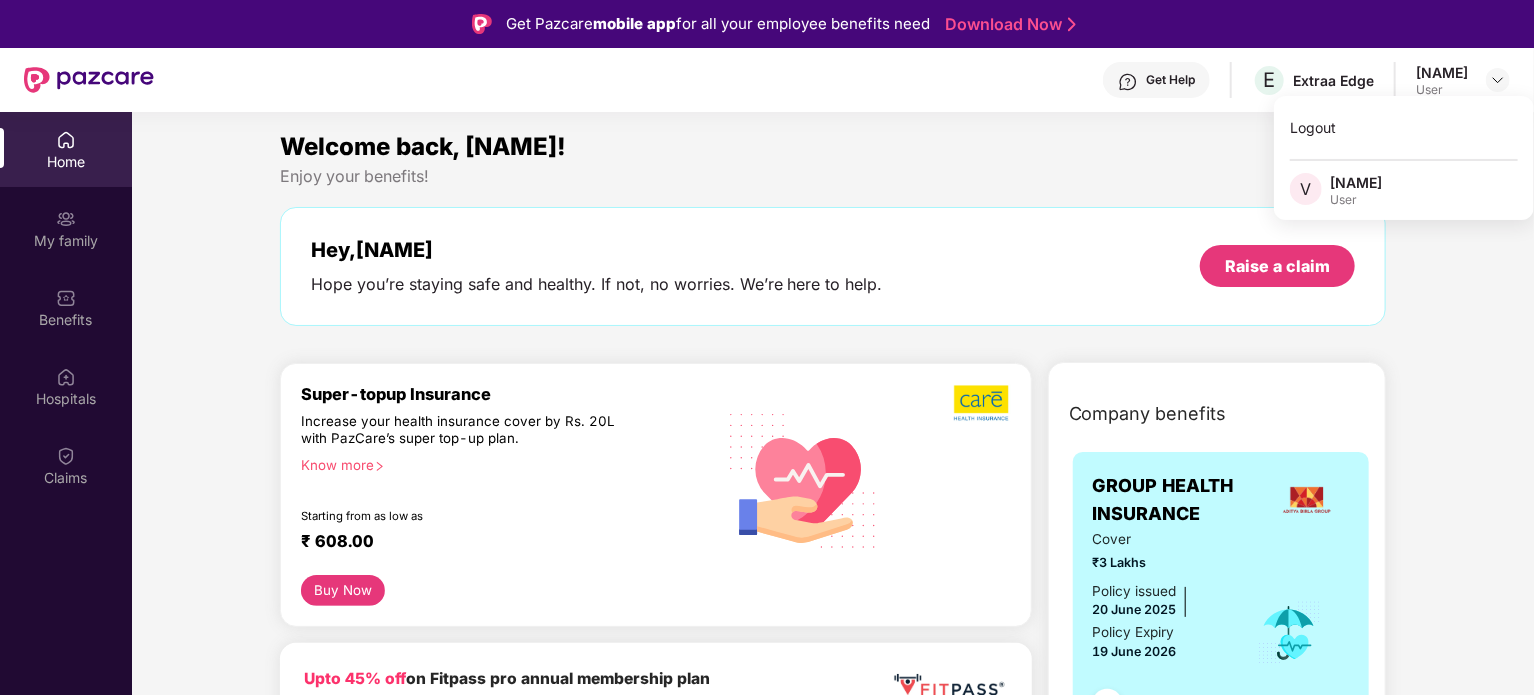 click on "Welcome back, [NAME]! Enjoy your benefits! Hey, [NAME] Hope you’re staying safe and healthy. If not, no worries. We’re here to help. Raise a claim Super-topup Insurance Increase your health insurance cover by Rs. 20L with PazCare’s super top-up plan. Know more Starting from as low as ₹ 608.00 Buy Now Upto 45% off on Fitpass pro annual membership plan Unlimited access to 8,100 gyms and fitness studios across India Free Noise smartwatch worth ₹5,999 to track your fitness progress Personalized diet plans from expert nutritionists Frequently Asked Questions! Buy Now Upto 30% off on Cult Elite annual membership across India Unlimited access to all group classes at cult centers & ELITE/PRO GYMS in your city. 10% discount on Cult Store. Registered mobile number should not have active memberships. Buy Now Doctor Consultation for your family Audio/Video consultation across multiple specialities Cover entire family (upto 5 members) Contact experts 24 X 7 Start Consultation Get" at bounding box center (833, 459) 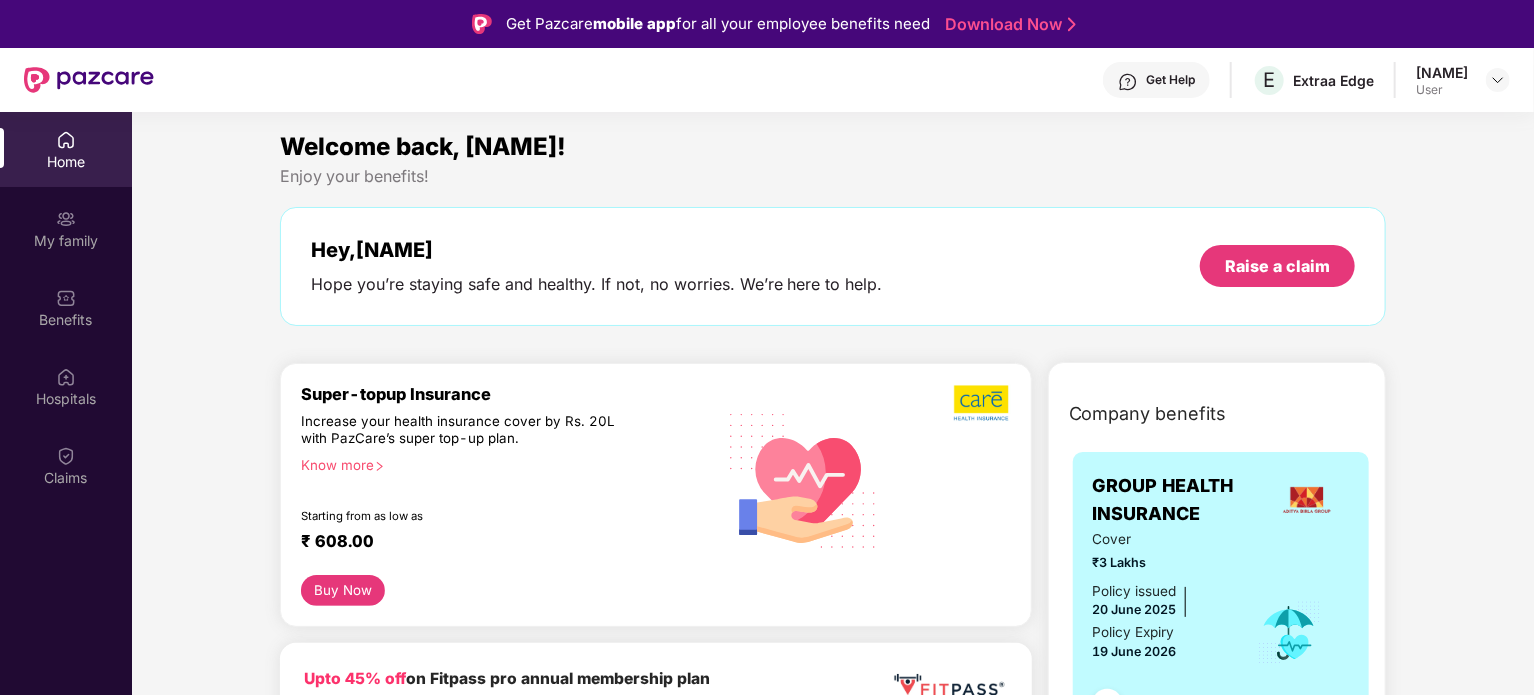 click on "Get Help" at bounding box center [1156, 80] 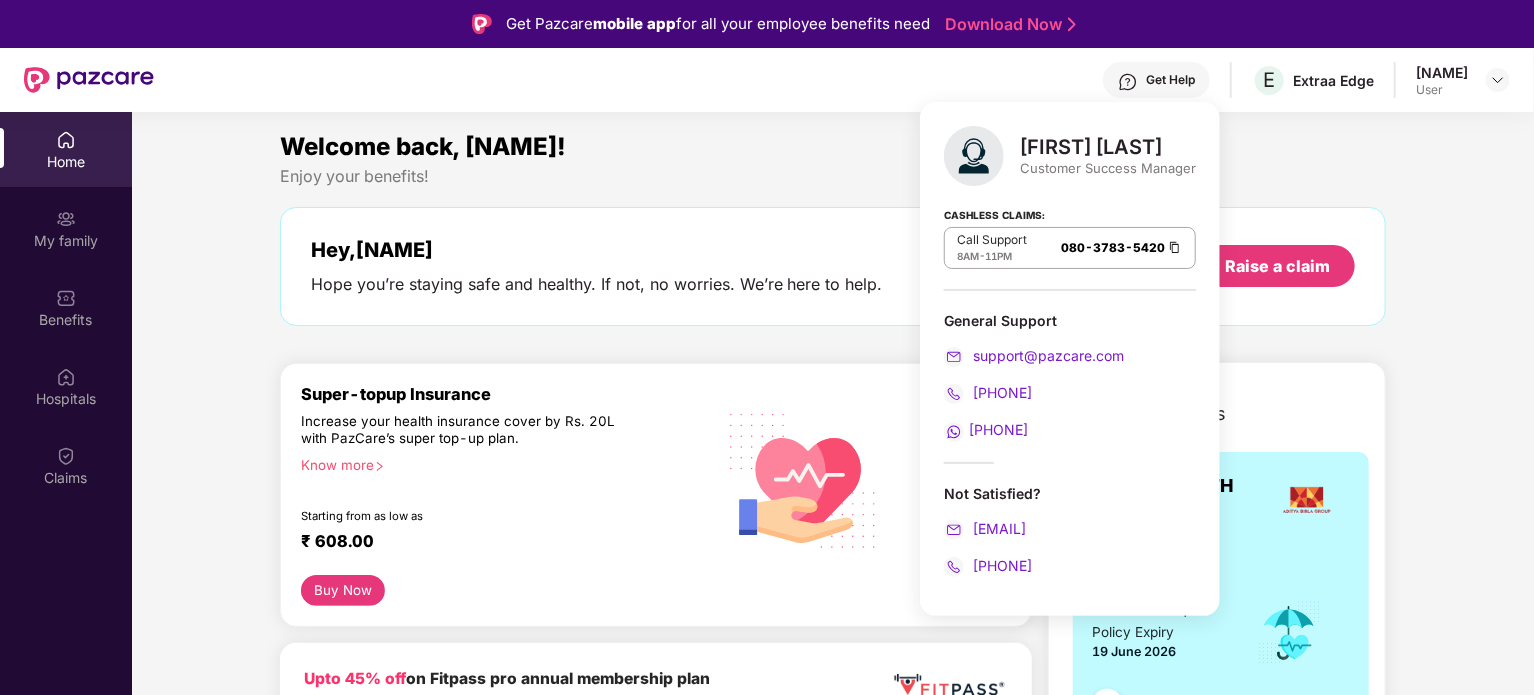 click on "Welcome back, [NAME]!" at bounding box center [833, 147] 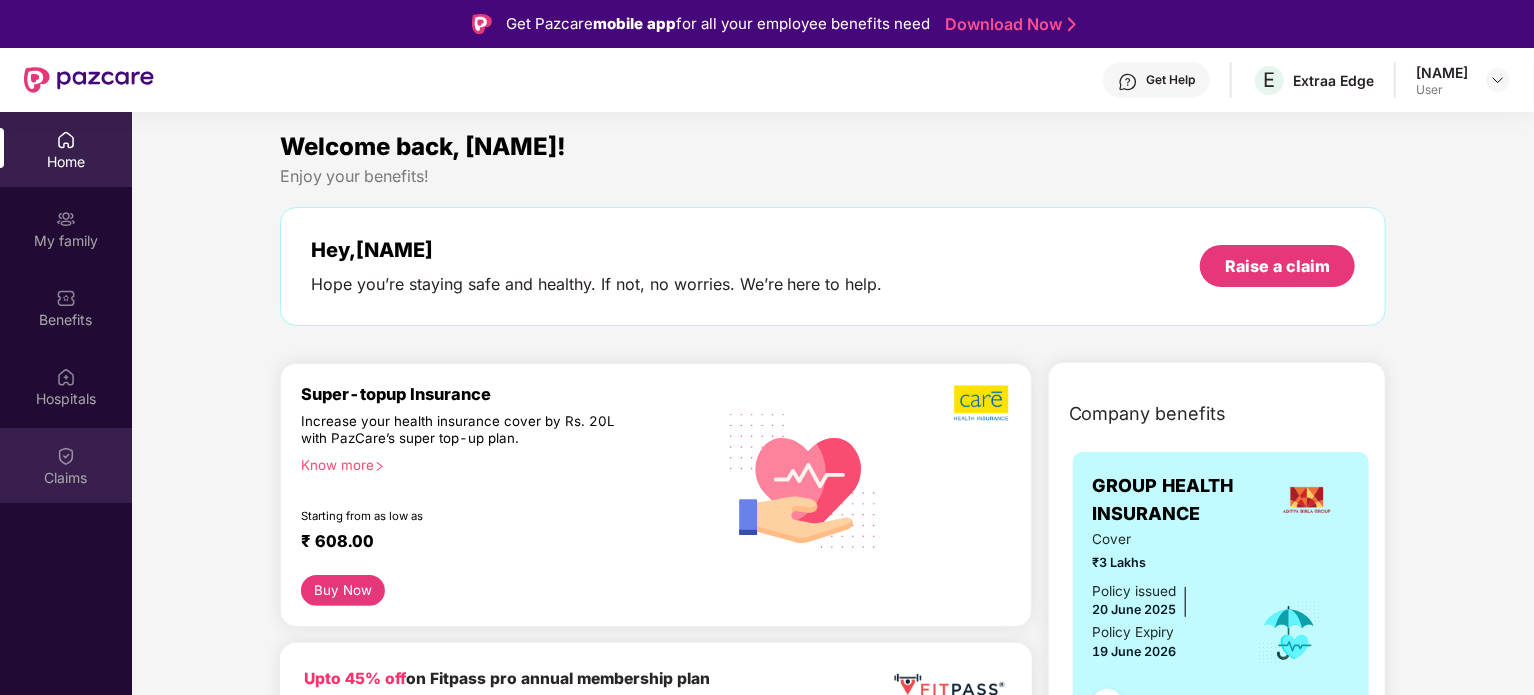 click at bounding box center [66, 456] 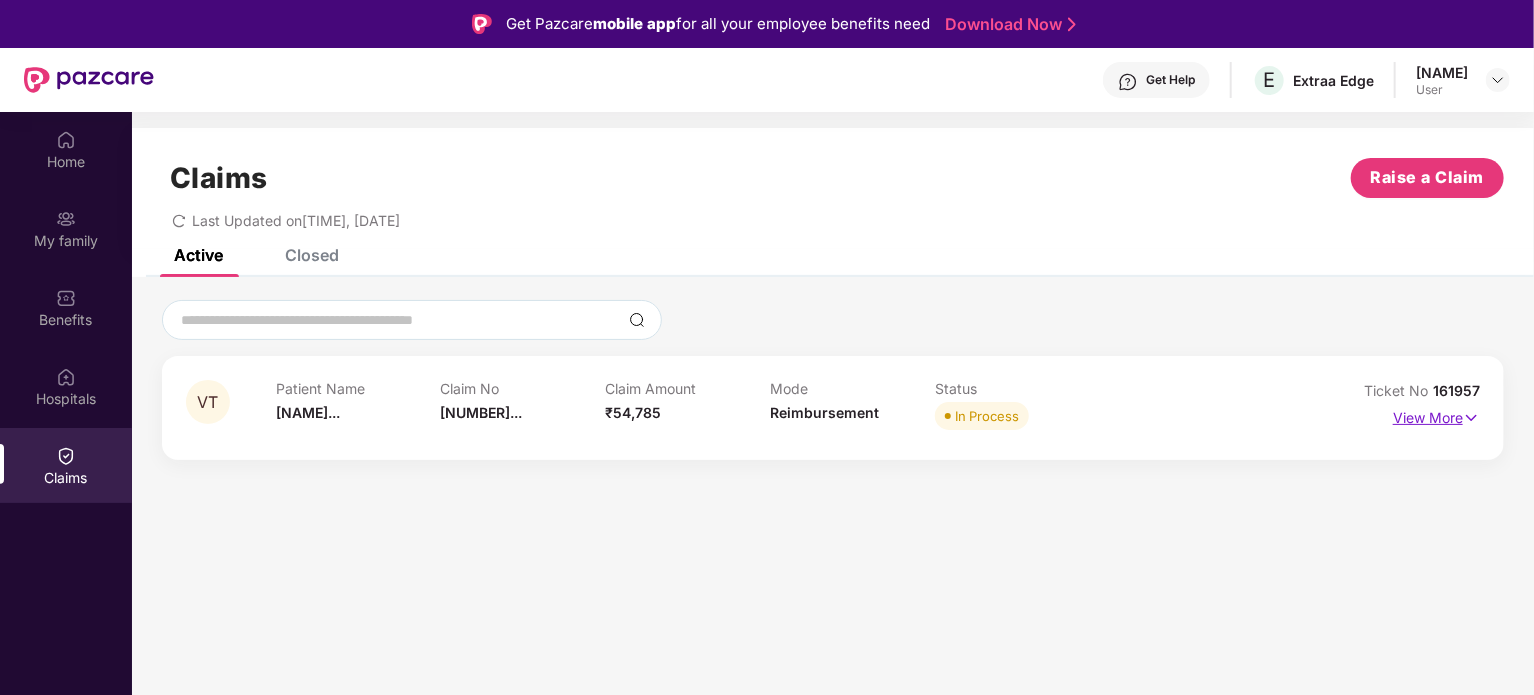 click at bounding box center (1471, 418) 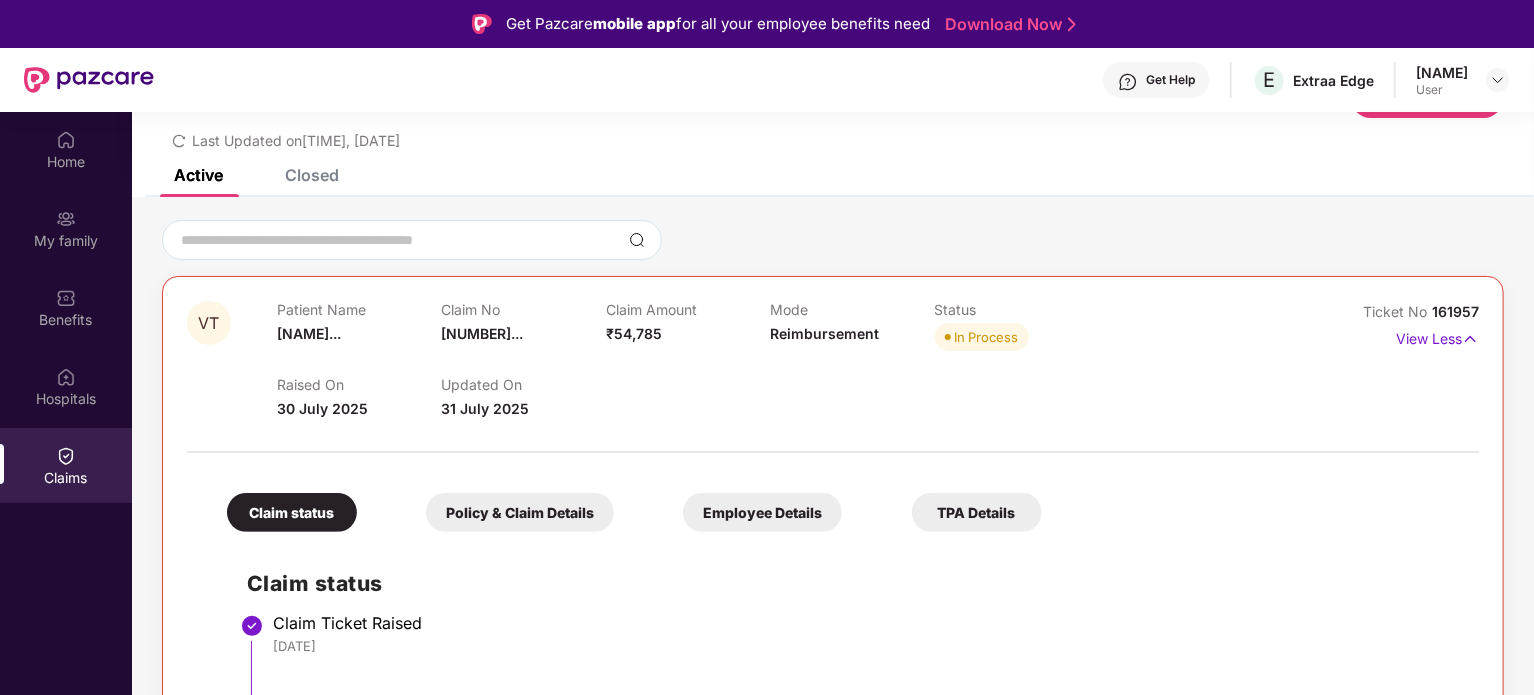 scroll, scrollTop: 40, scrollLeft: 0, axis: vertical 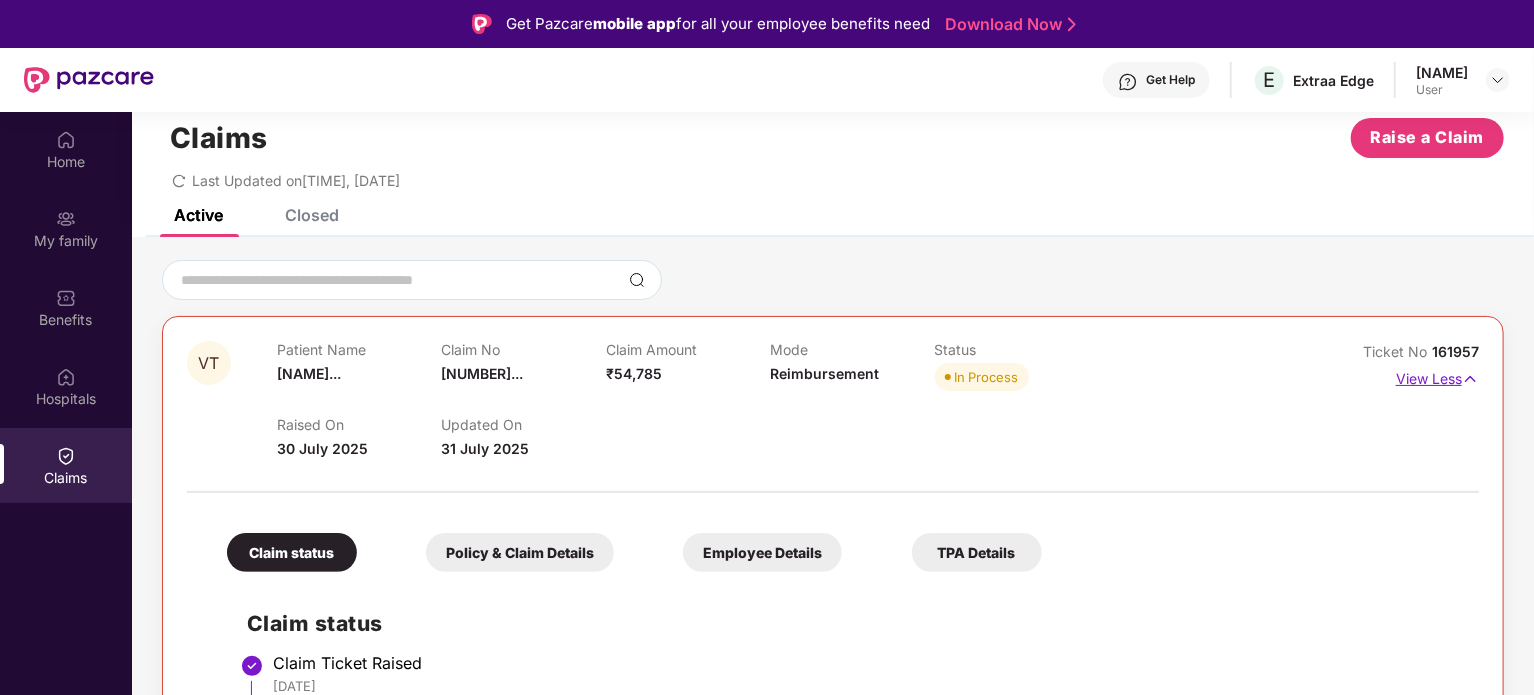 click on "View Less" at bounding box center (1437, 376) 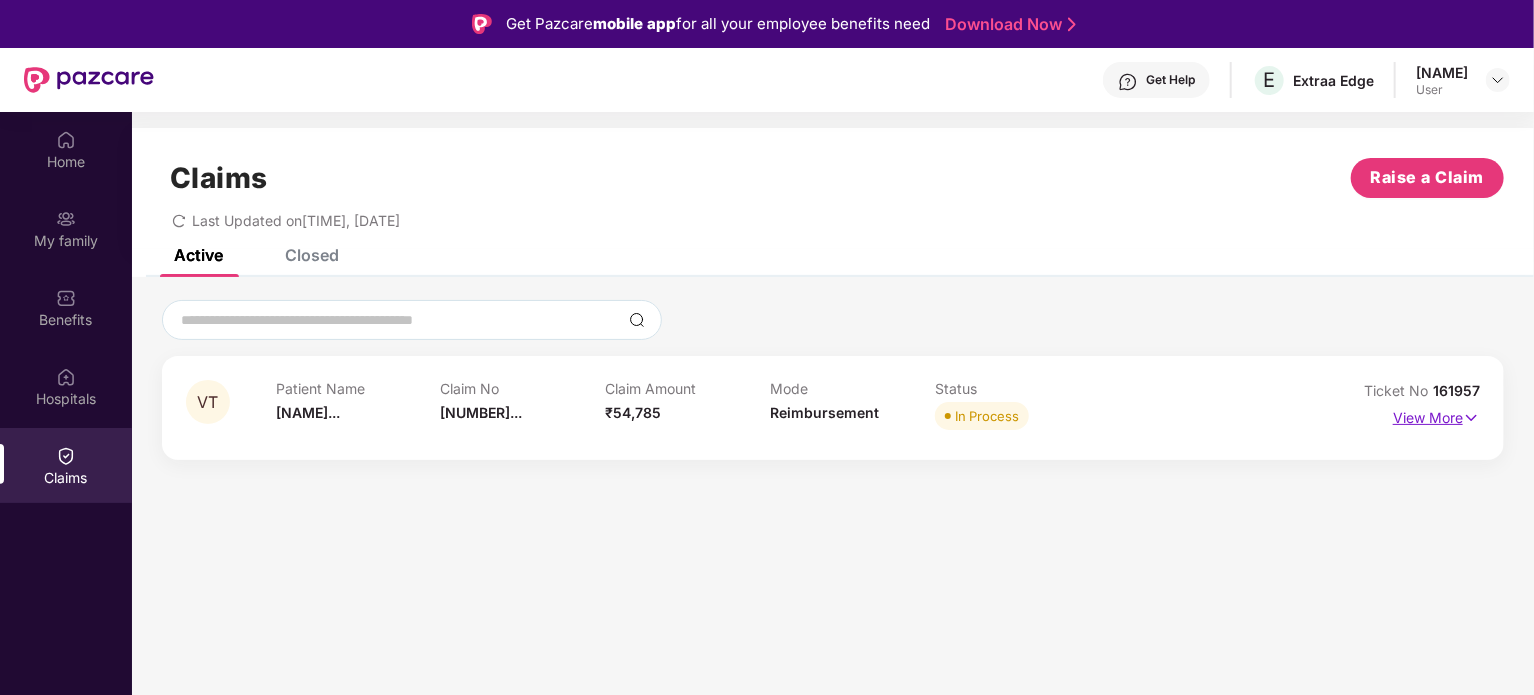 scroll, scrollTop: 0, scrollLeft: 0, axis: both 